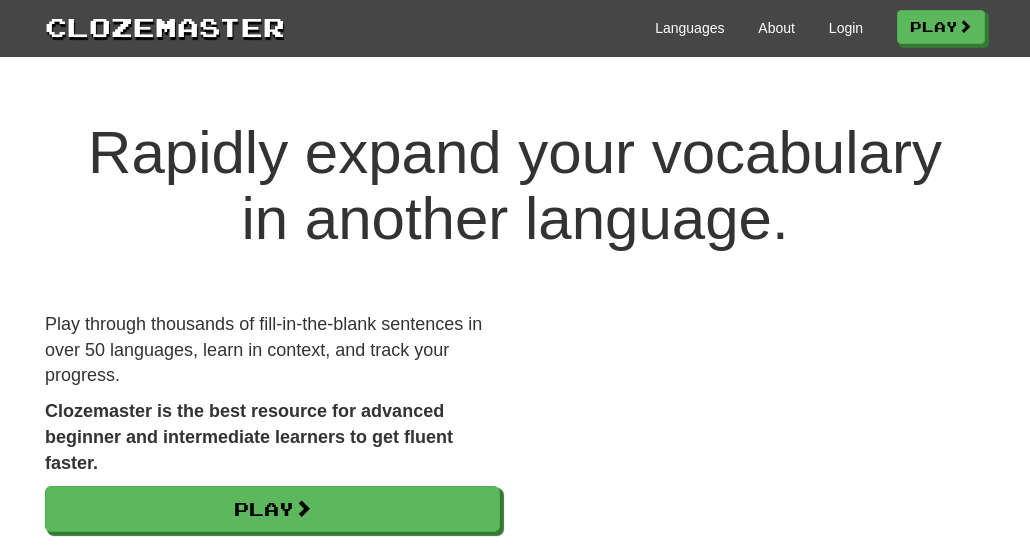 scroll, scrollTop: 200, scrollLeft: 0, axis: vertical 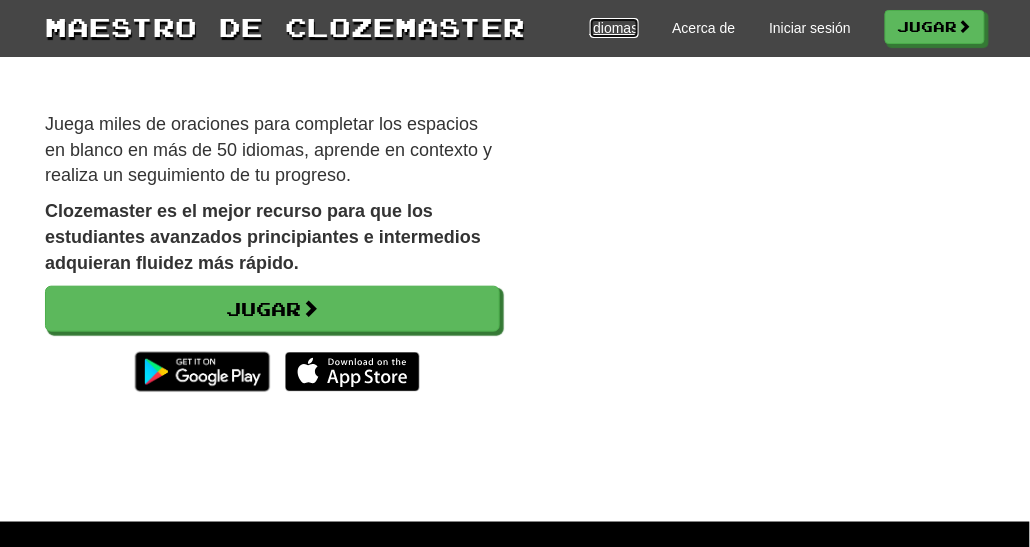 click on "Idiomas" at bounding box center (614, 28) 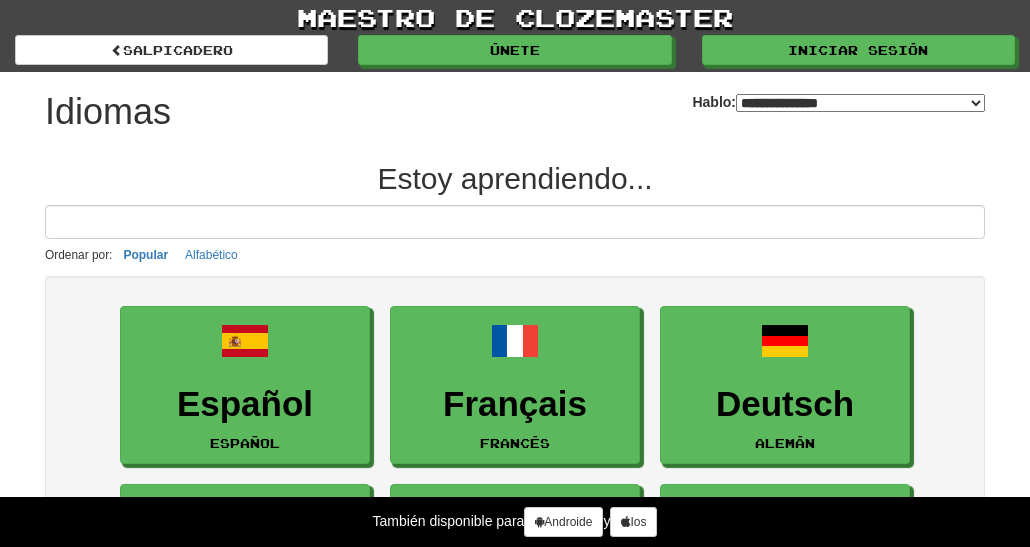 select on "*******" 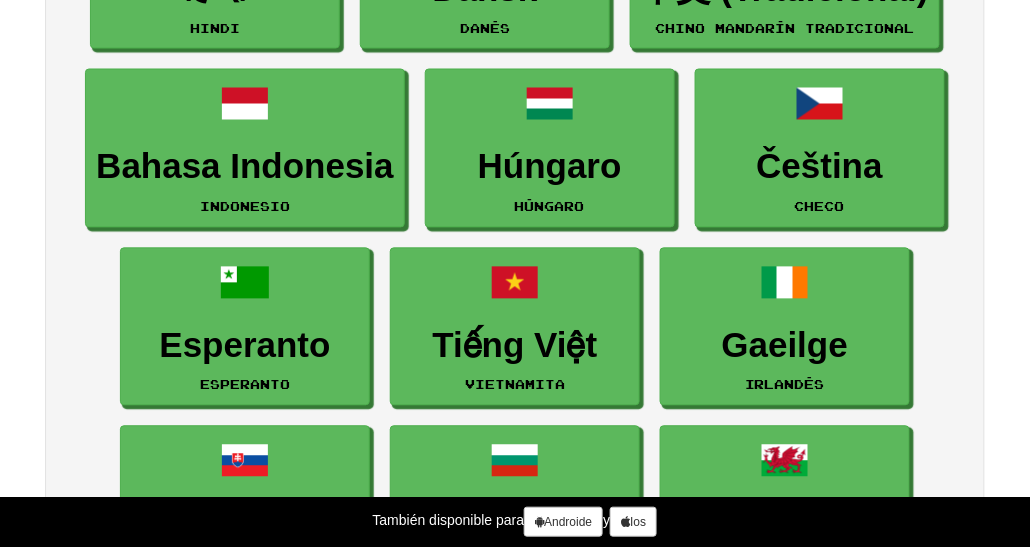 scroll, scrollTop: 2500, scrollLeft: 0, axis: vertical 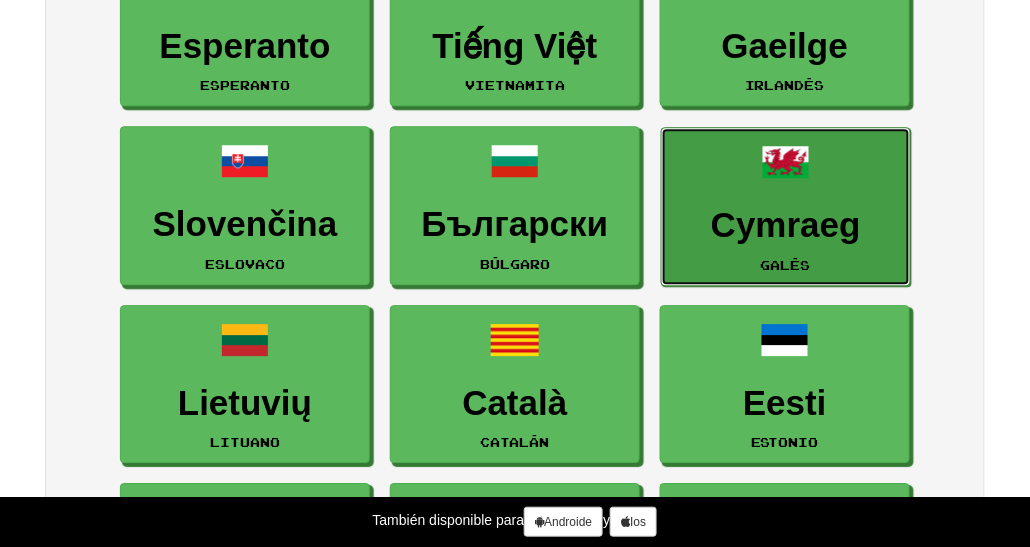 click on "Cymraeg" at bounding box center (786, 225) 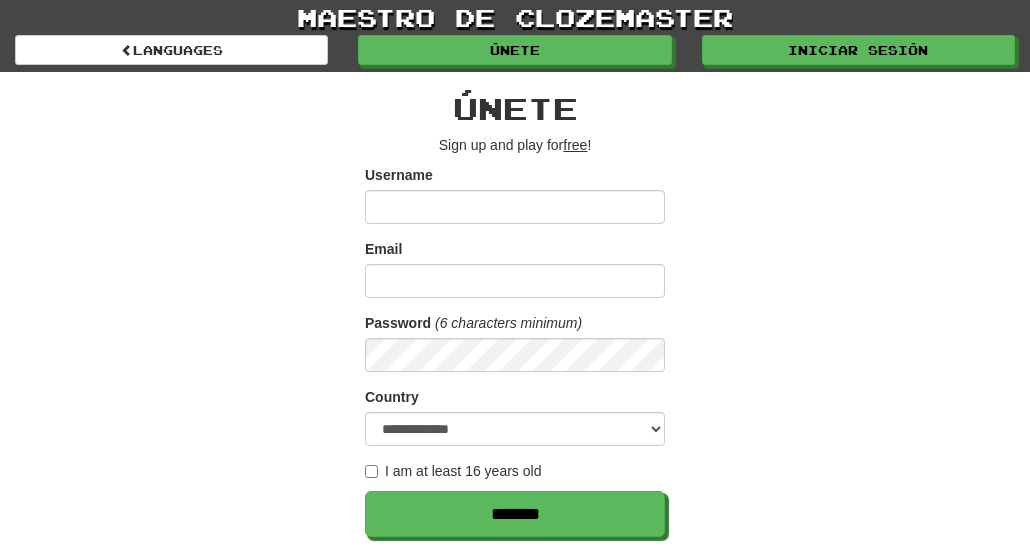 scroll, scrollTop: 0, scrollLeft: 0, axis: both 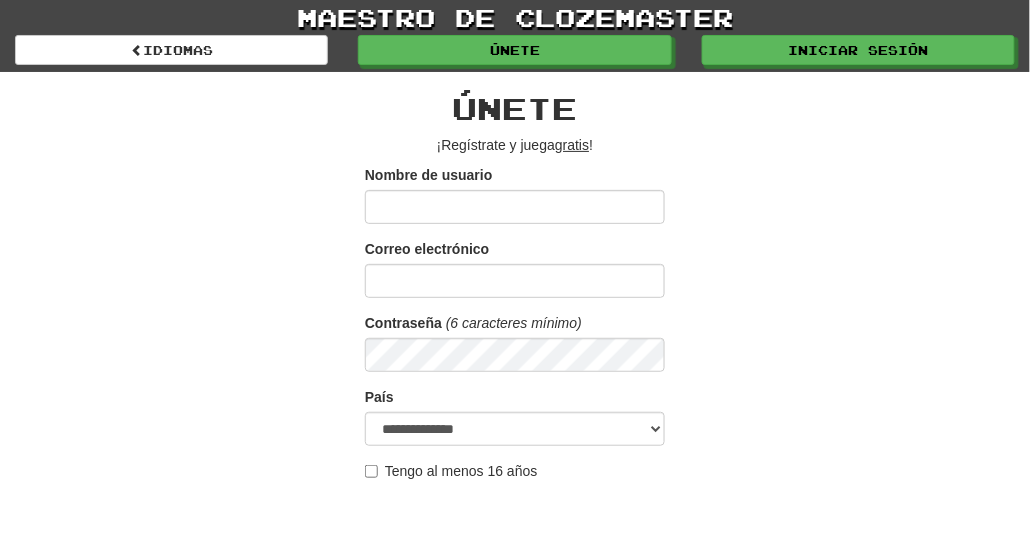 click on "Nombre de usuario" at bounding box center (515, 207) 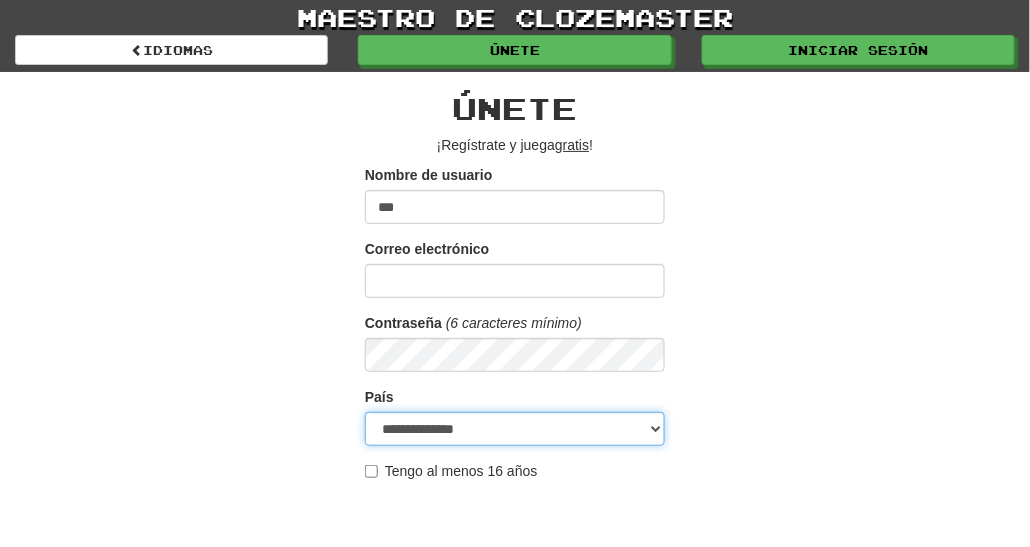 select on "**" 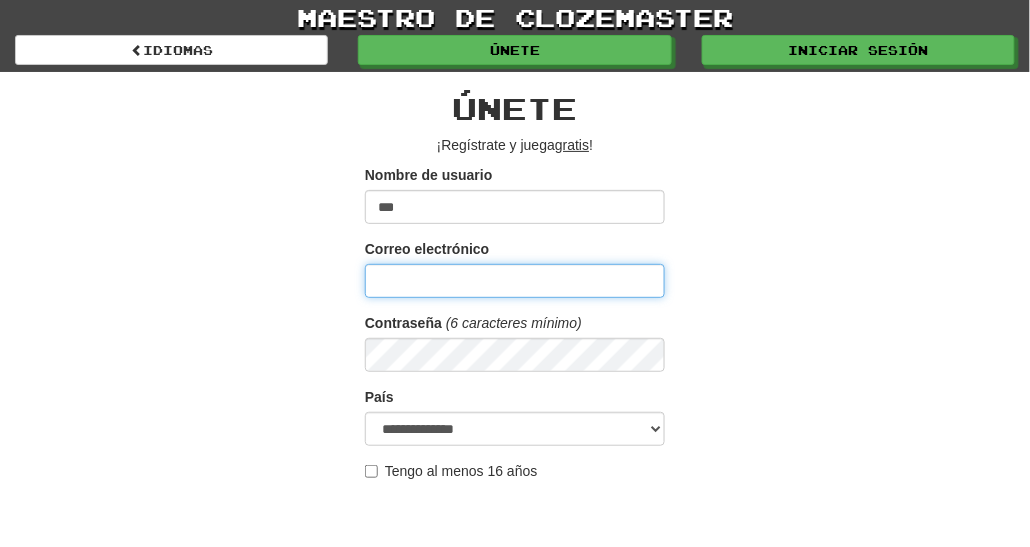 click on "Correo electrónico" at bounding box center (515, 281) 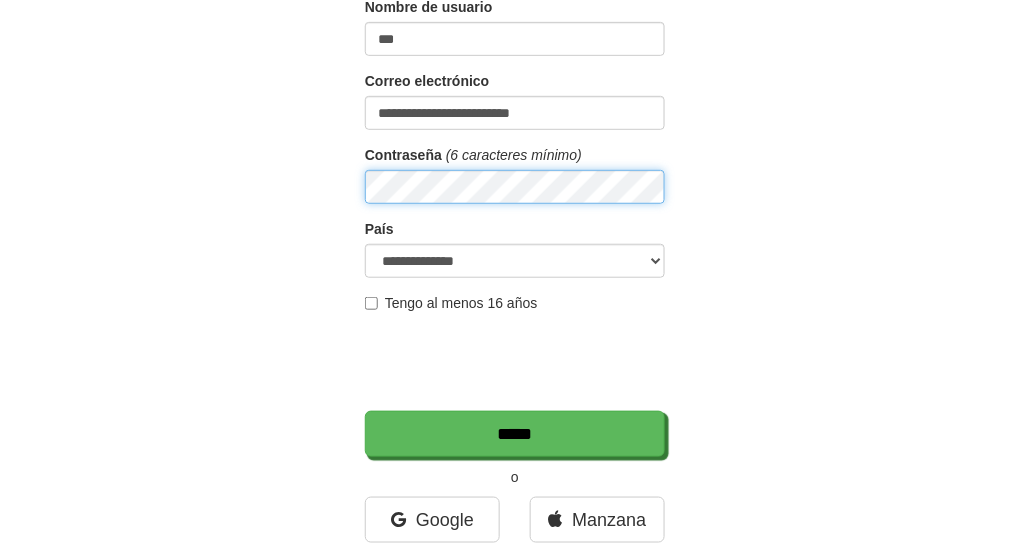 scroll, scrollTop: 200, scrollLeft: 0, axis: vertical 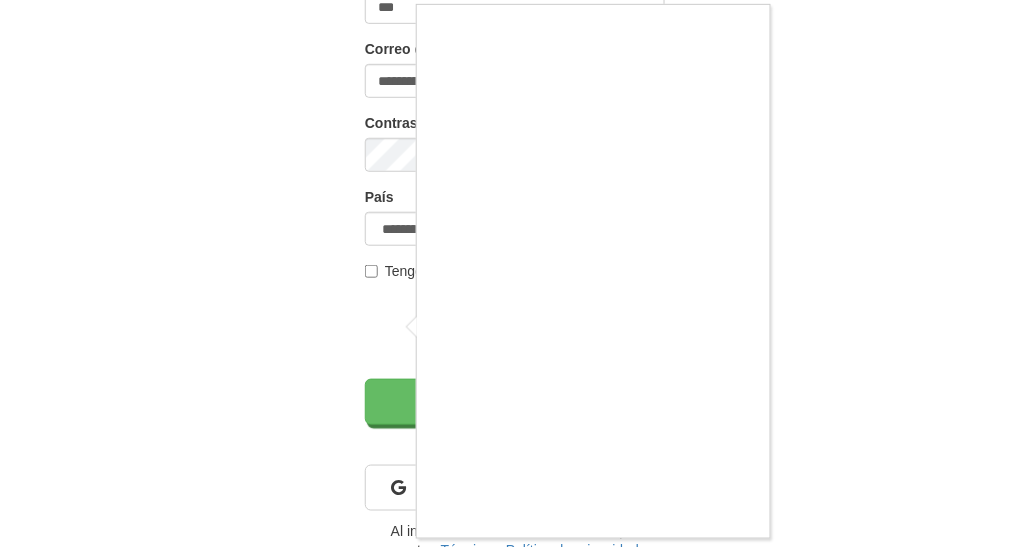click at bounding box center [515, 273] 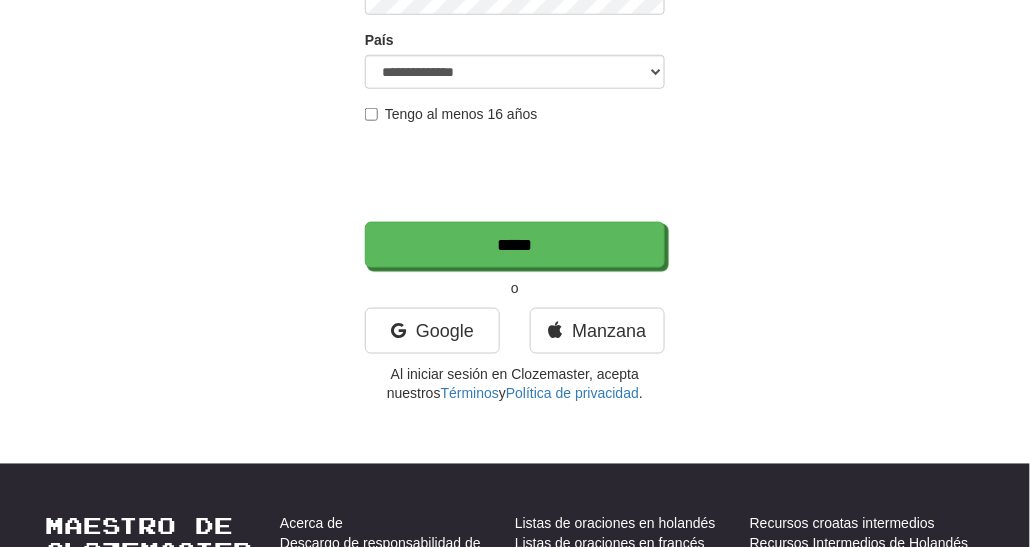 scroll, scrollTop: 400, scrollLeft: 0, axis: vertical 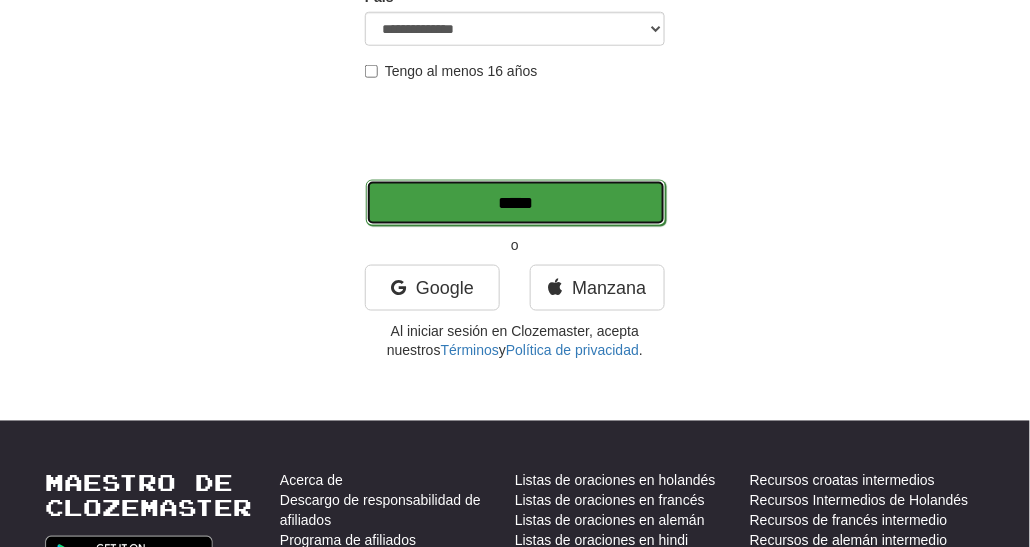 click on "*******" at bounding box center [516, 203] 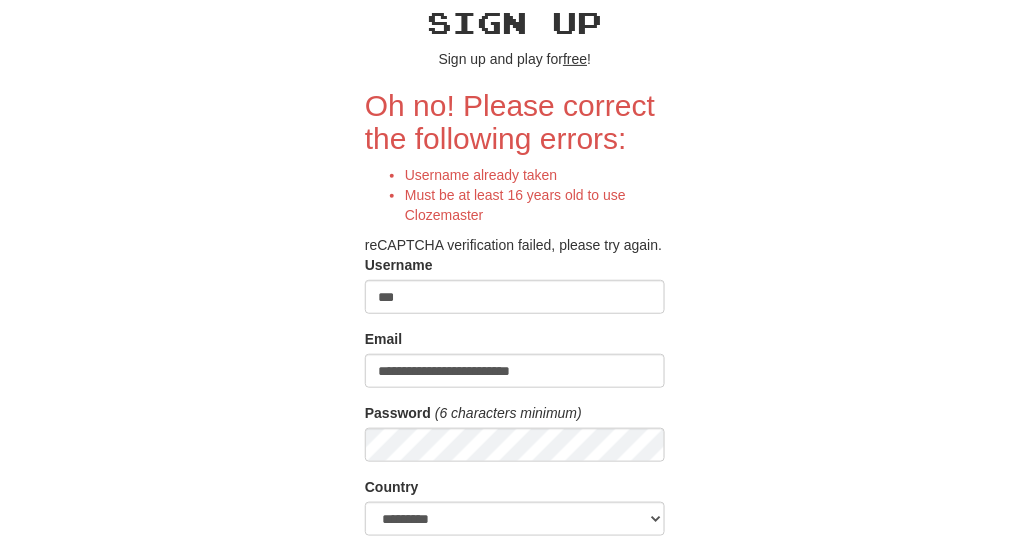 scroll, scrollTop: 200, scrollLeft: 0, axis: vertical 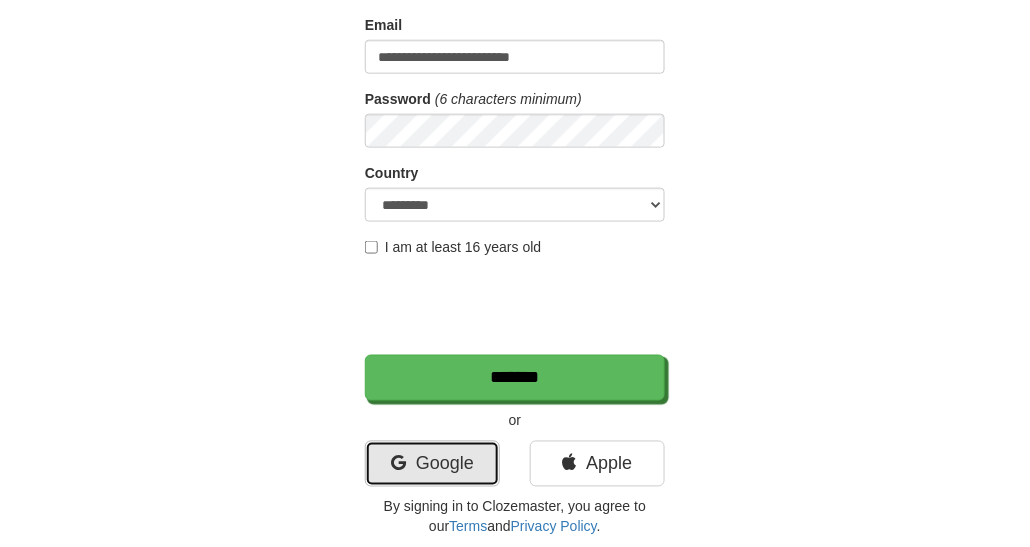 click on "Google" at bounding box center (432, 464) 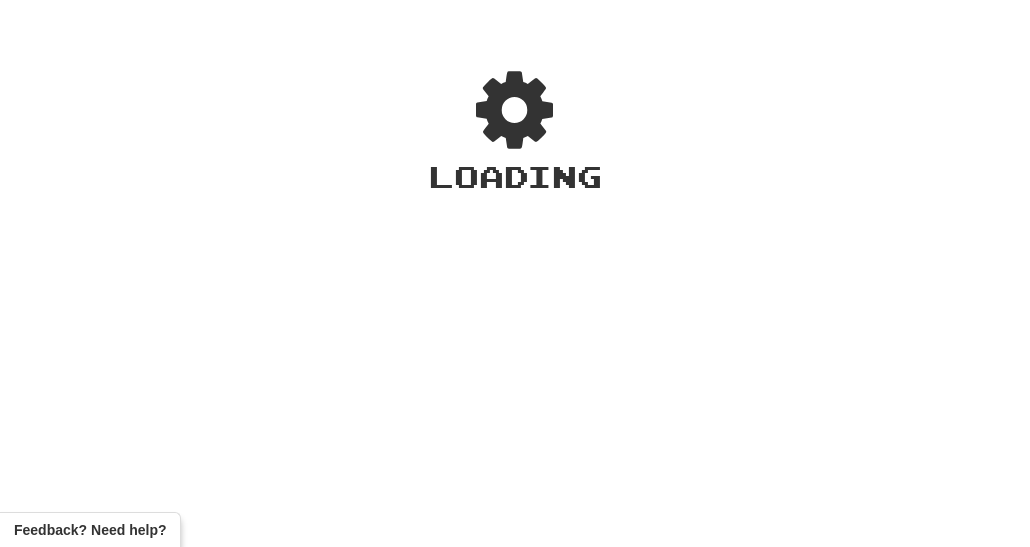 scroll, scrollTop: 0, scrollLeft: 0, axis: both 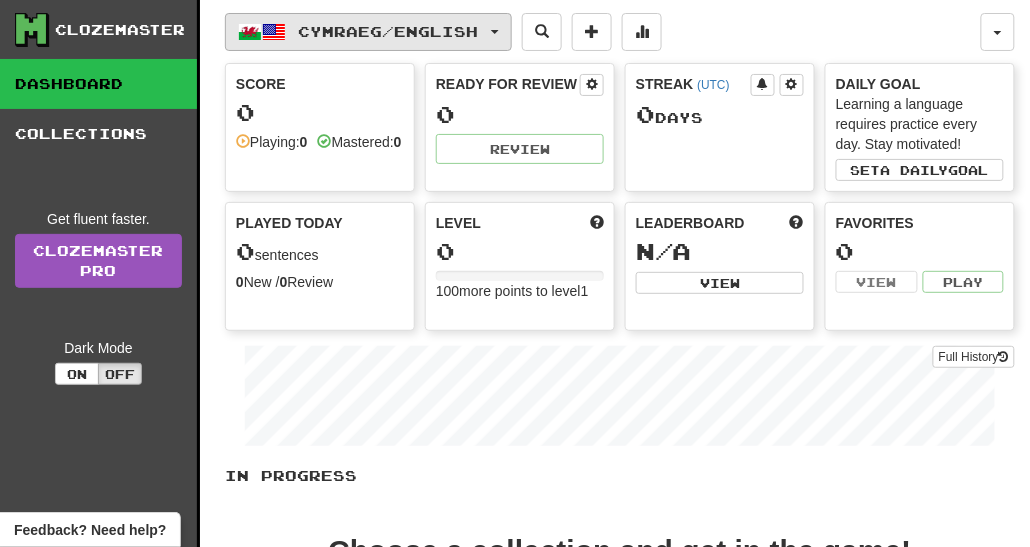 click on "Cymraeg  /  English" at bounding box center [368, 32] 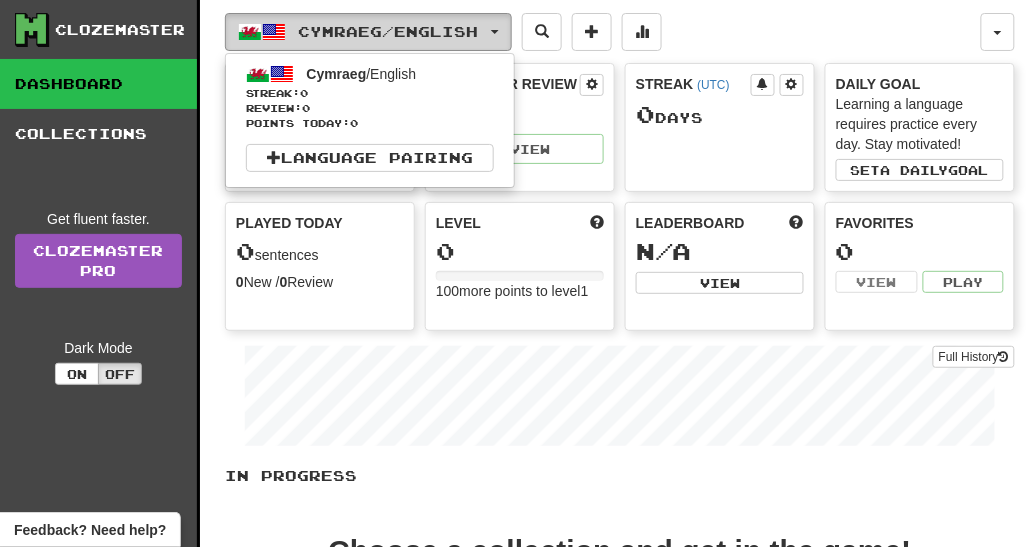 click on "Cymraeg  /  English" at bounding box center [368, 32] 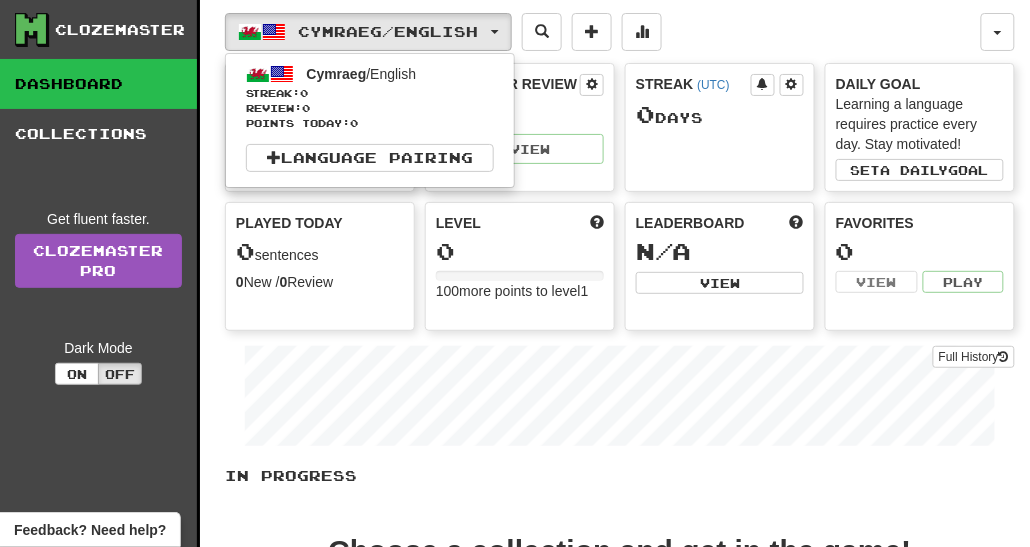 click on "In Progress Choose a collection and get in the game! Start   Add Collection Reset  Progress Delete  Language Pairing Dark Mode On Off" at bounding box center (620, 599) 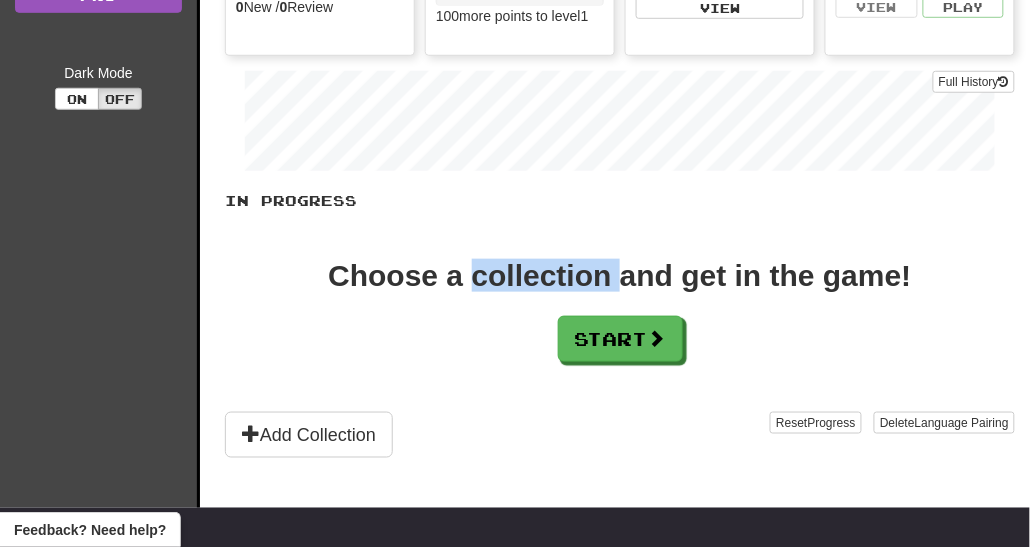 scroll, scrollTop: 400, scrollLeft: 0, axis: vertical 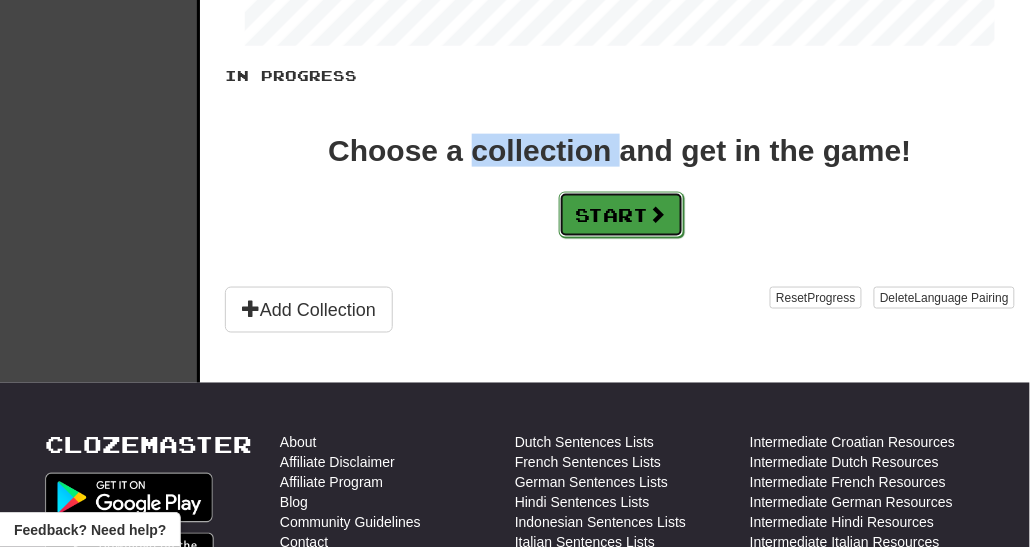 click on "Start" at bounding box center (621, 215) 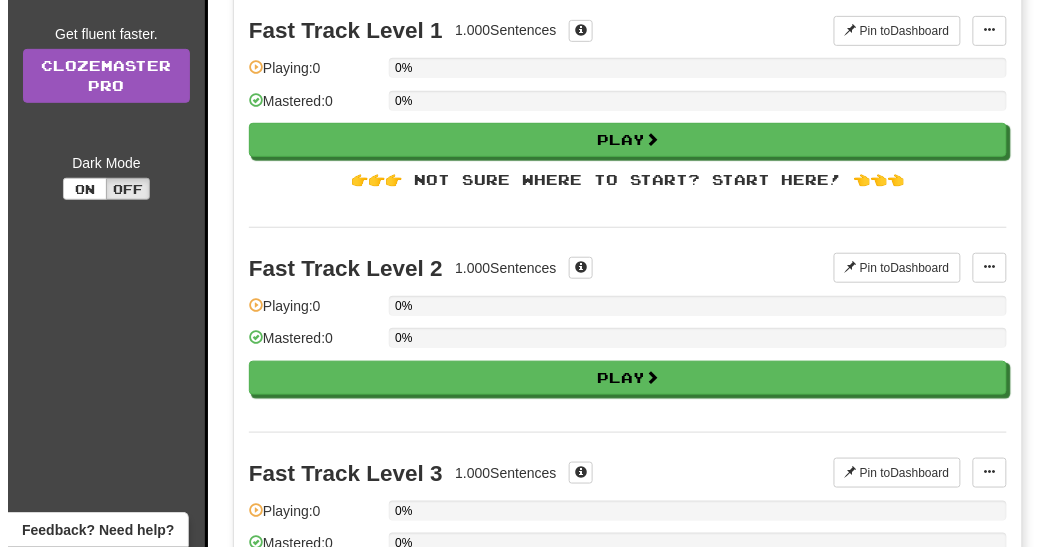 scroll, scrollTop: 200, scrollLeft: 0, axis: vertical 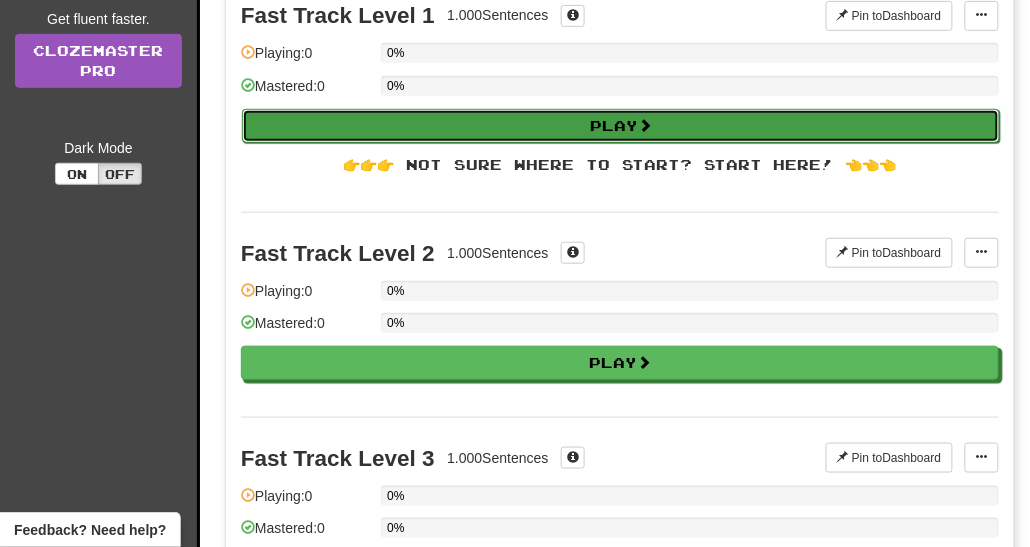 click on "Play" at bounding box center [621, 126] 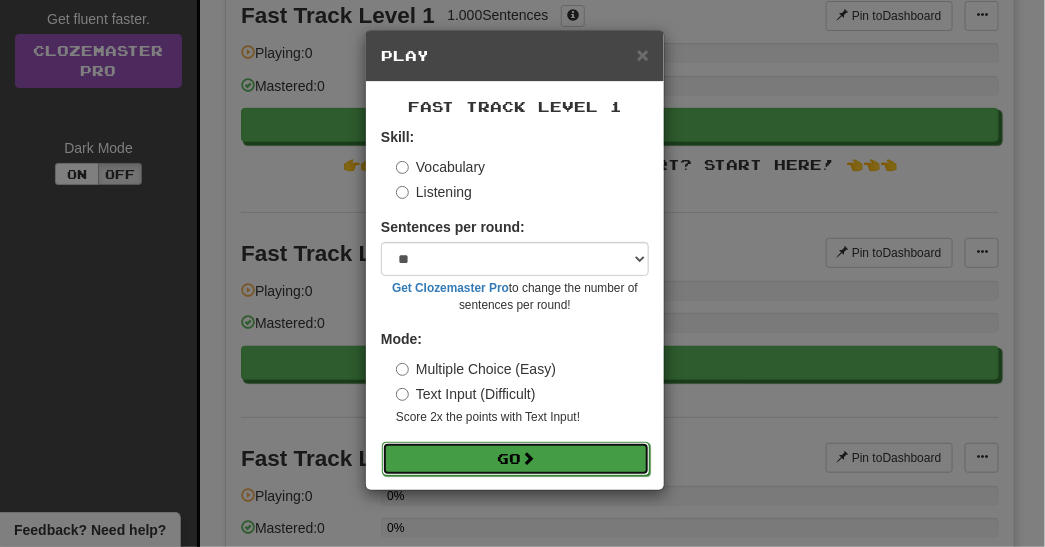 click on "Go" at bounding box center (516, 459) 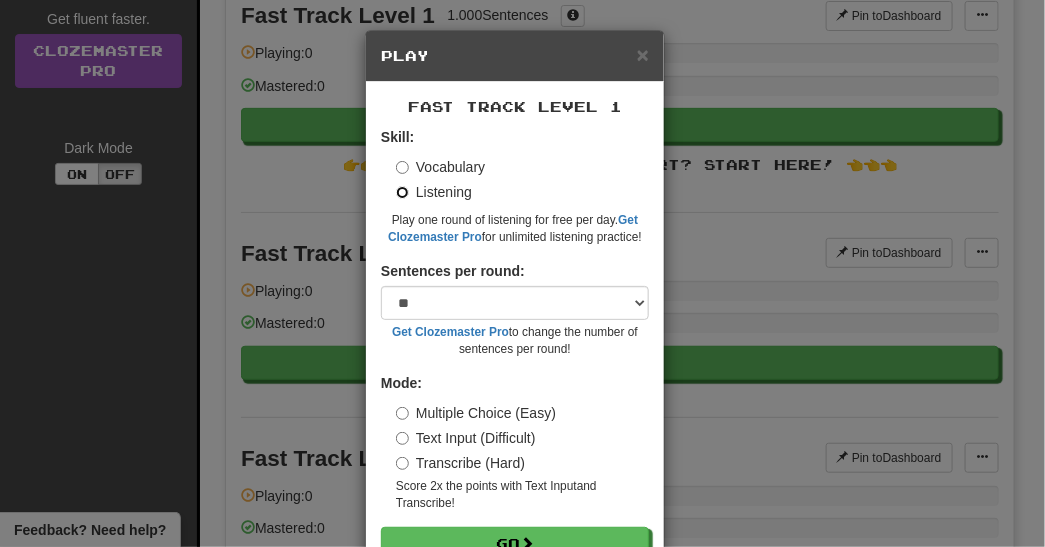 scroll, scrollTop: 57, scrollLeft: 0, axis: vertical 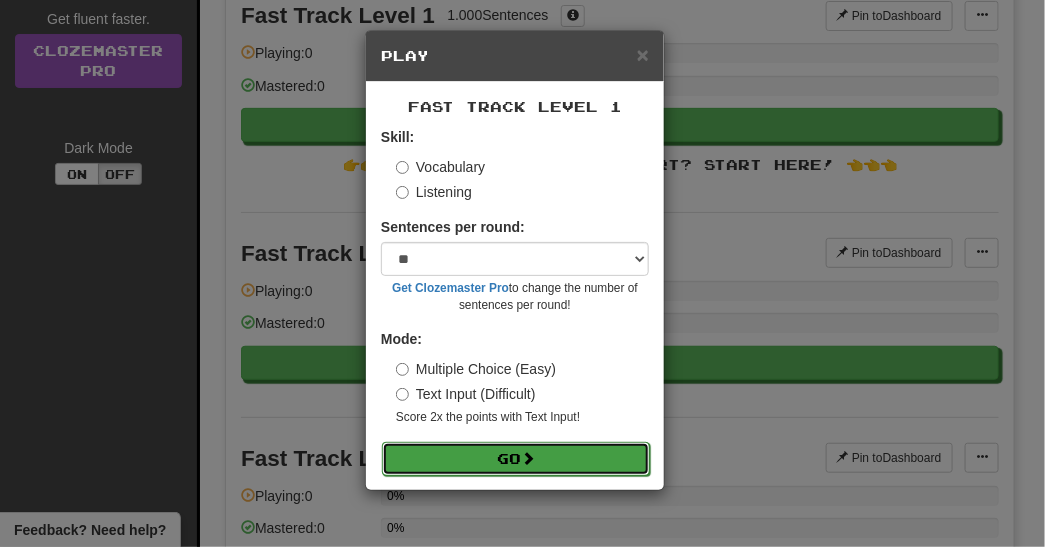 click on "Go" at bounding box center (516, 459) 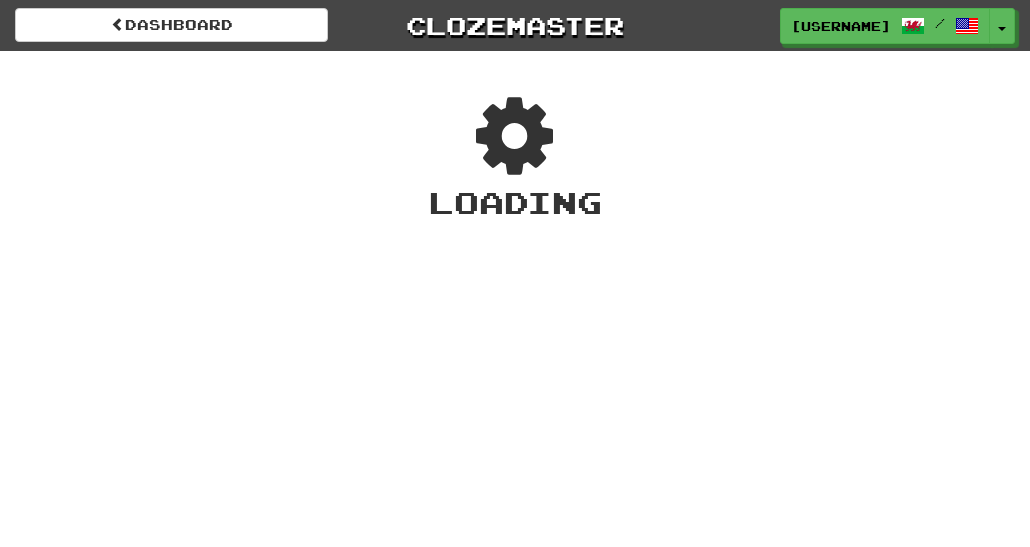 scroll, scrollTop: 0, scrollLeft: 0, axis: both 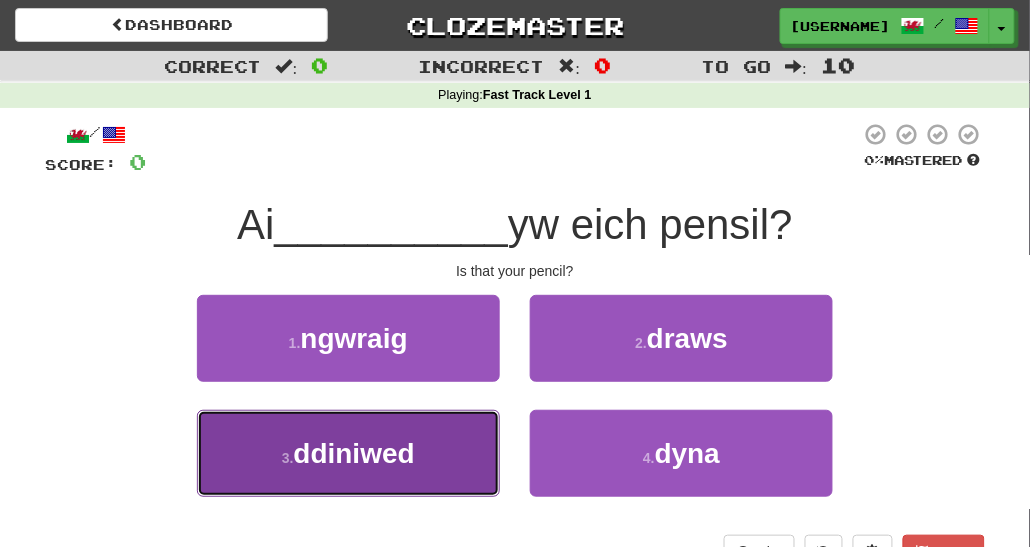 click on "3 .  ddiniwed" at bounding box center (348, 453) 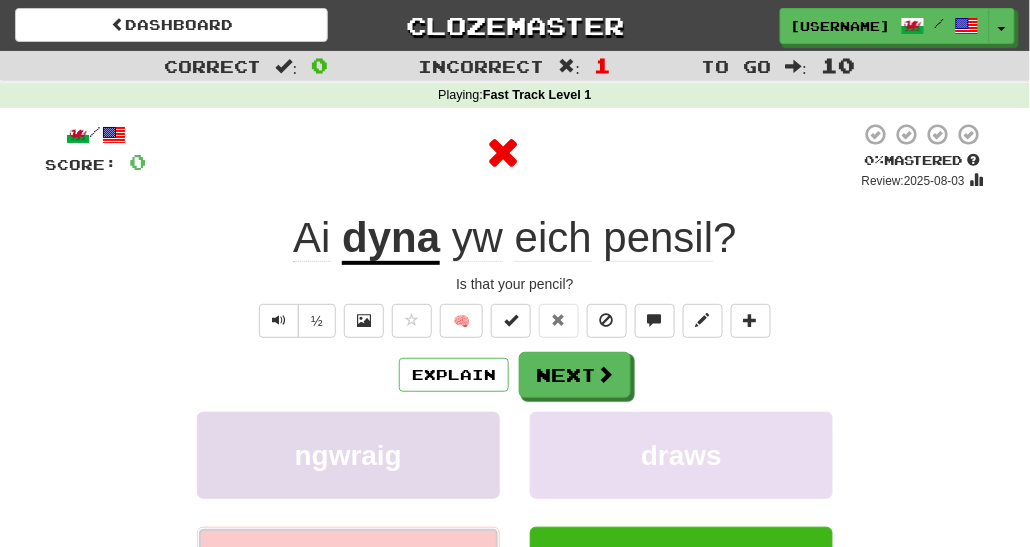 scroll, scrollTop: 200, scrollLeft: 0, axis: vertical 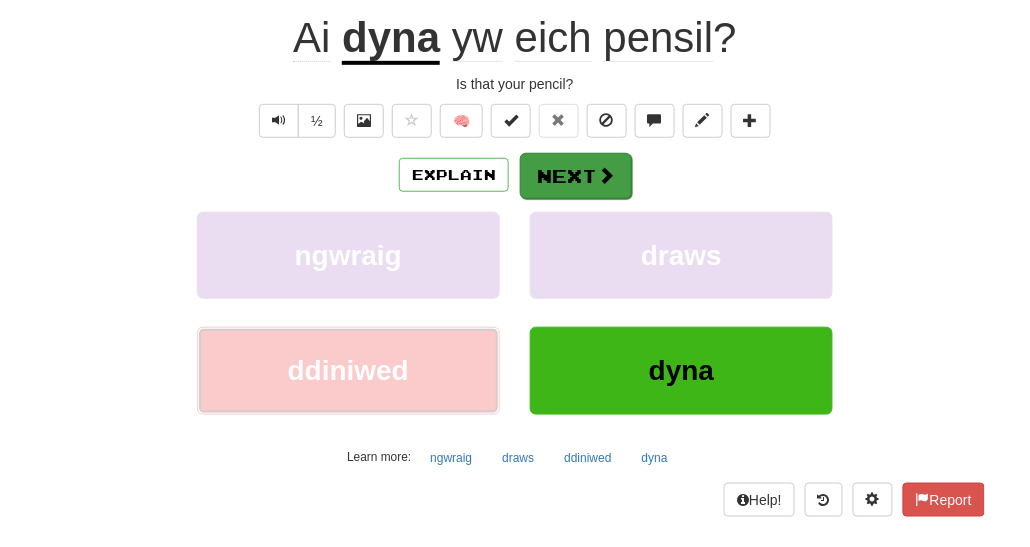type 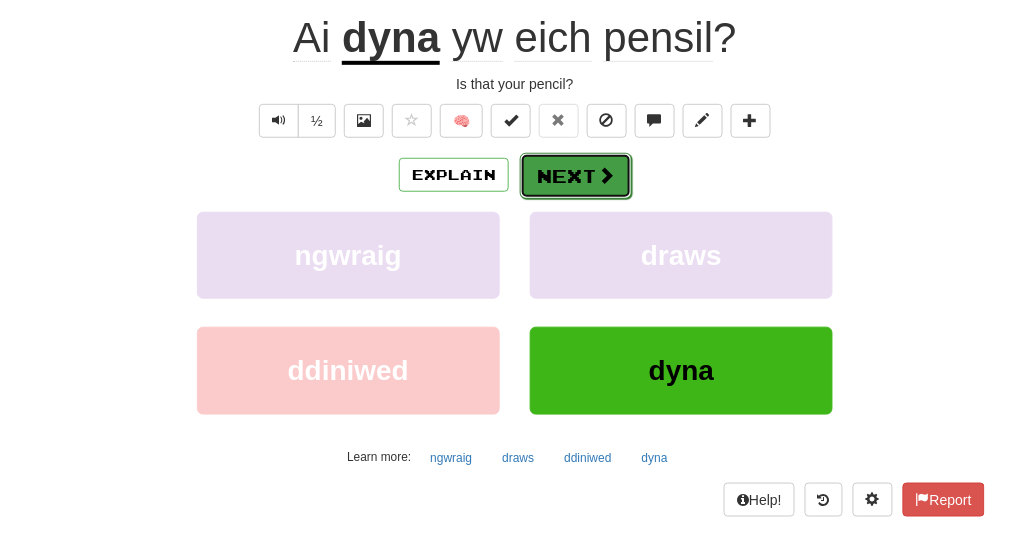click on "Next" at bounding box center [576, 176] 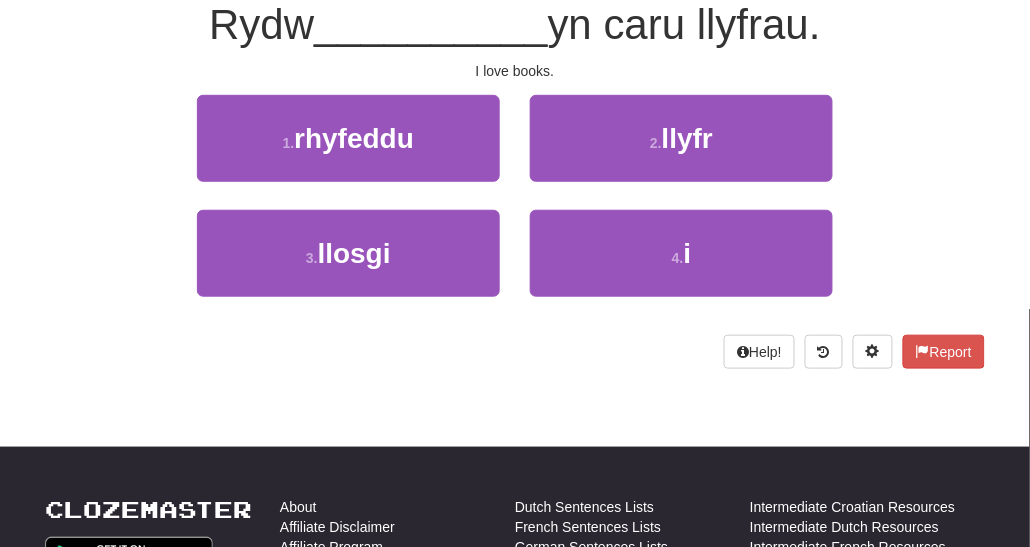 scroll, scrollTop: 186, scrollLeft: 0, axis: vertical 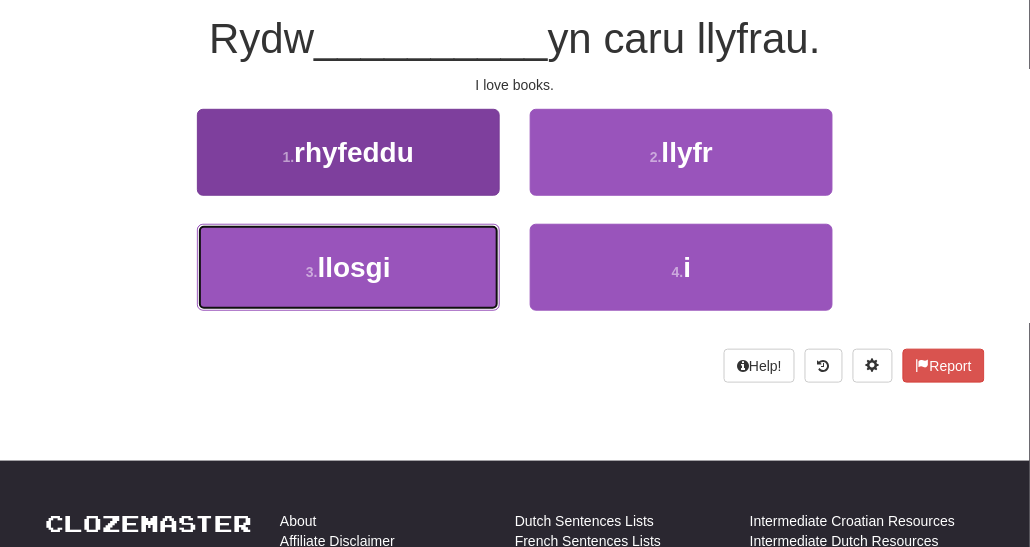 click on "3 .  llosgi" at bounding box center (348, 267) 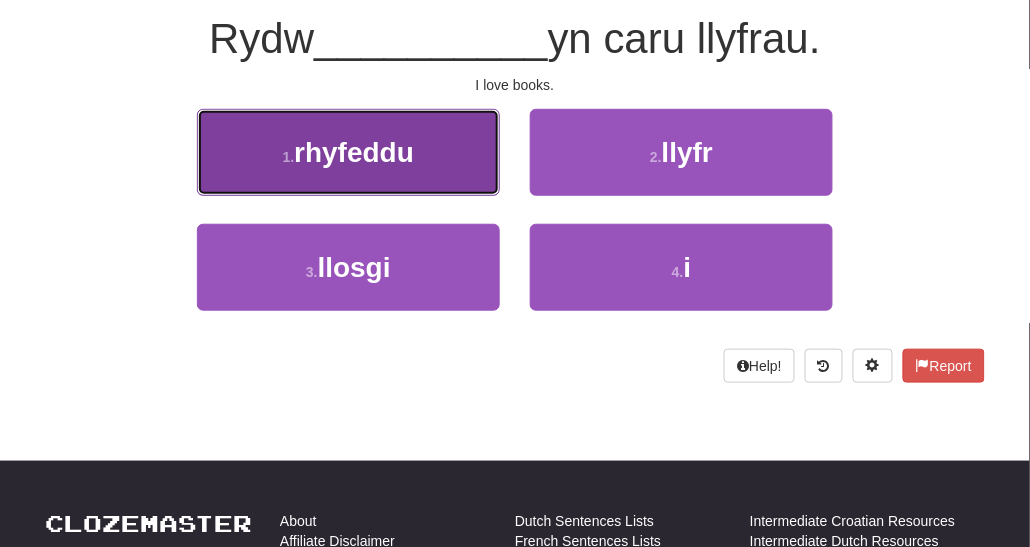 click on "1 .  rhyfeddu" at bounding box center [348, 152] 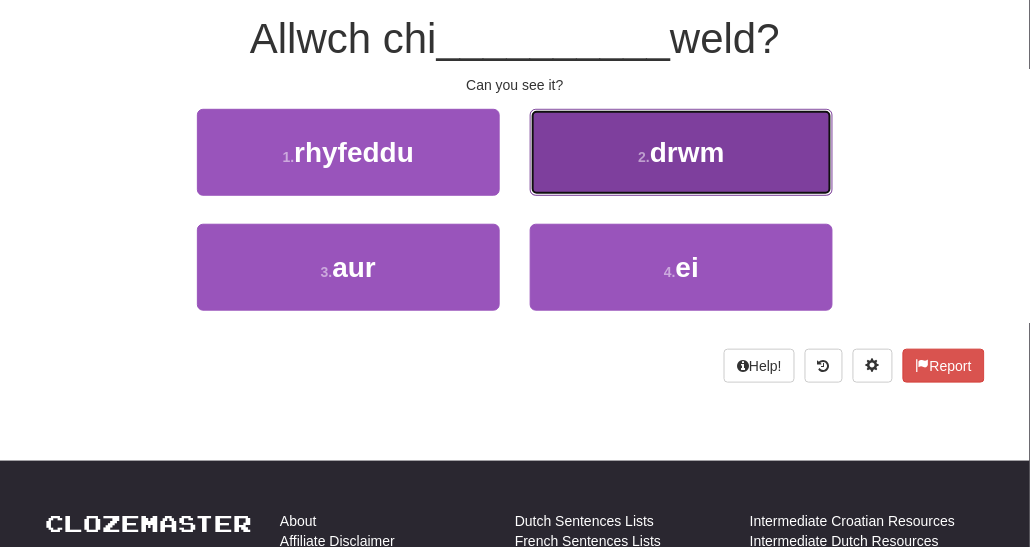 click on "2 .  drwm" at bounding box center (681, 152) 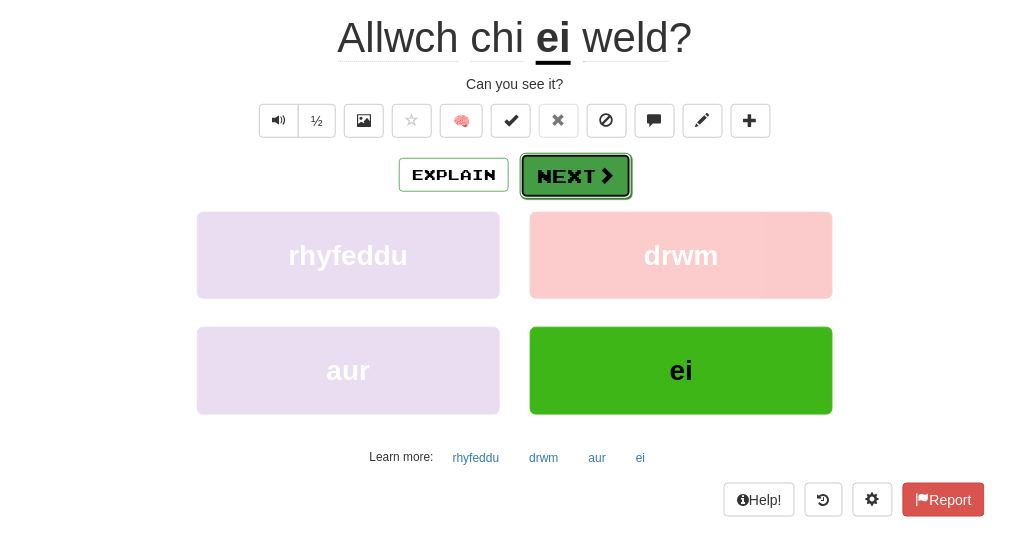 click on "Next" at bounding box center [576, 176] 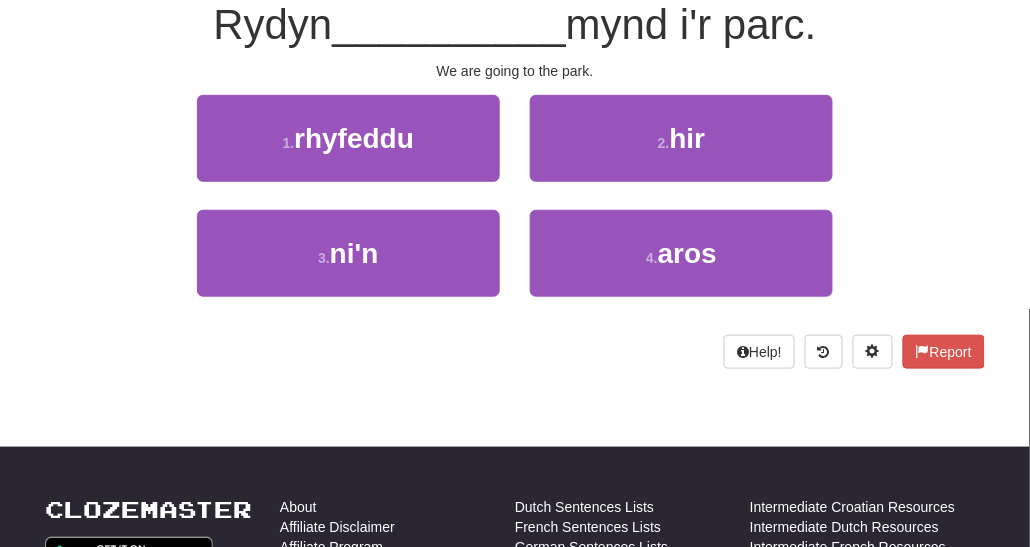 scroll, scrollTop: 186, scrollLeft: 0, axis: vertical 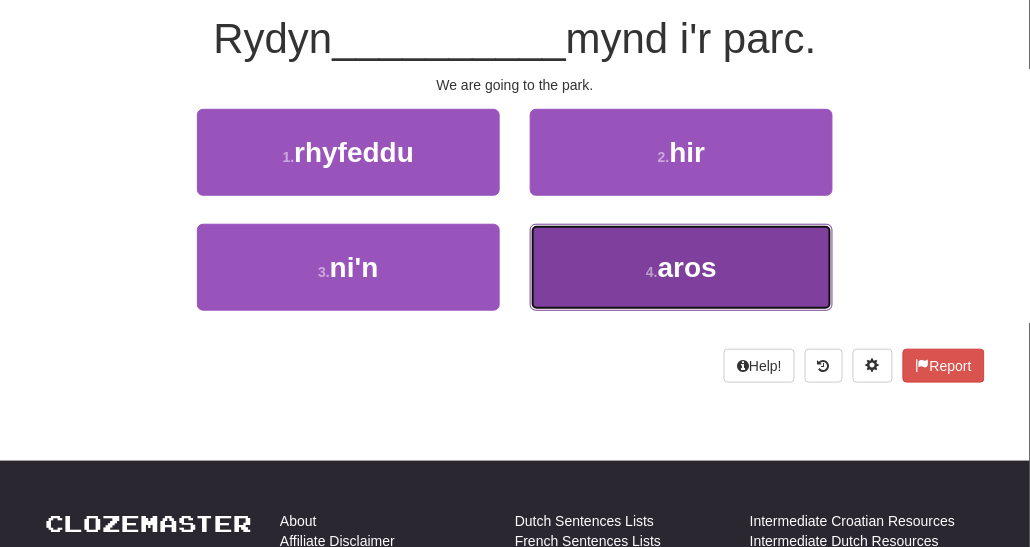 click on "aros" at bounding box center (687, 267) 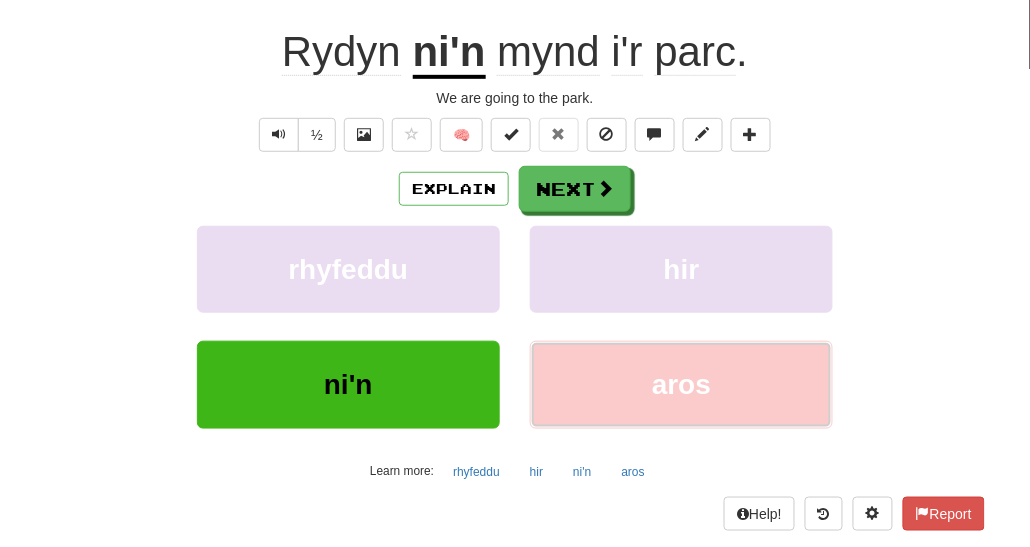 scroll, scrollTop: 200, scrollLeft: 0, axis: vertical 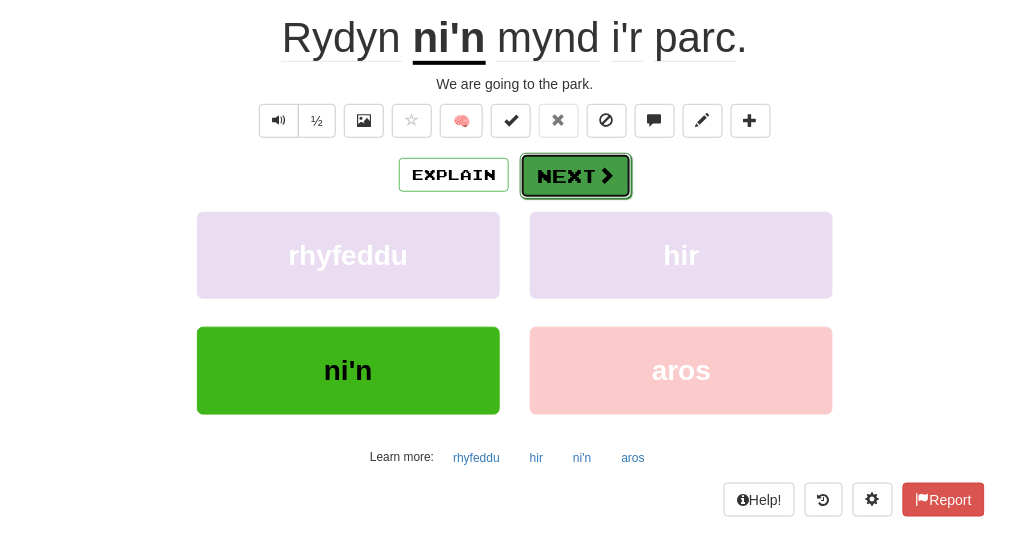 click on "Next" at bounding box center [576, 176] 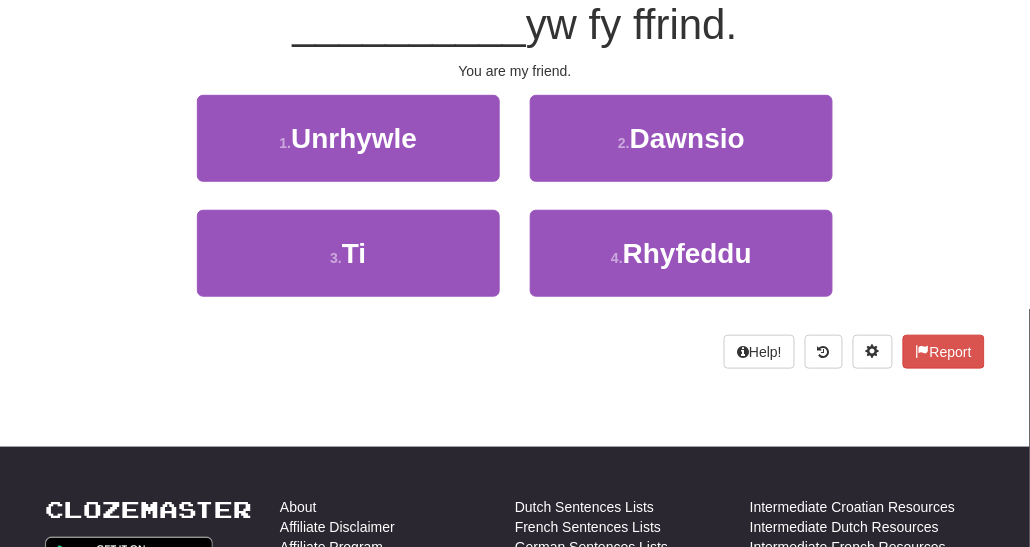 scroll, scrollTop: 186, scrollLeft: 0, axis: vertical 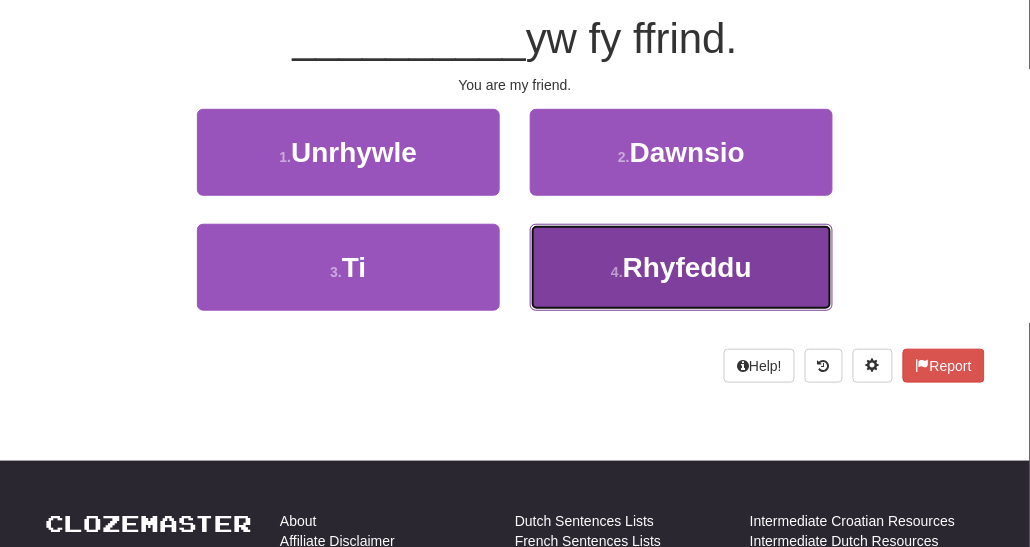 click on "Rhyfeddu" at bounding box center [687, 267] 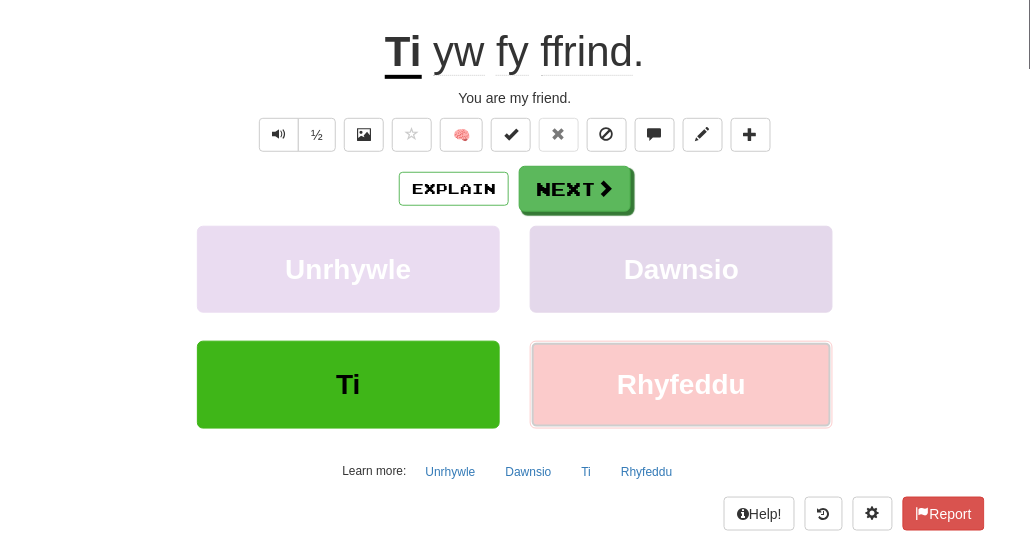 scroll, scrollTop: 200, scrollLeft: 0, axis: vertical 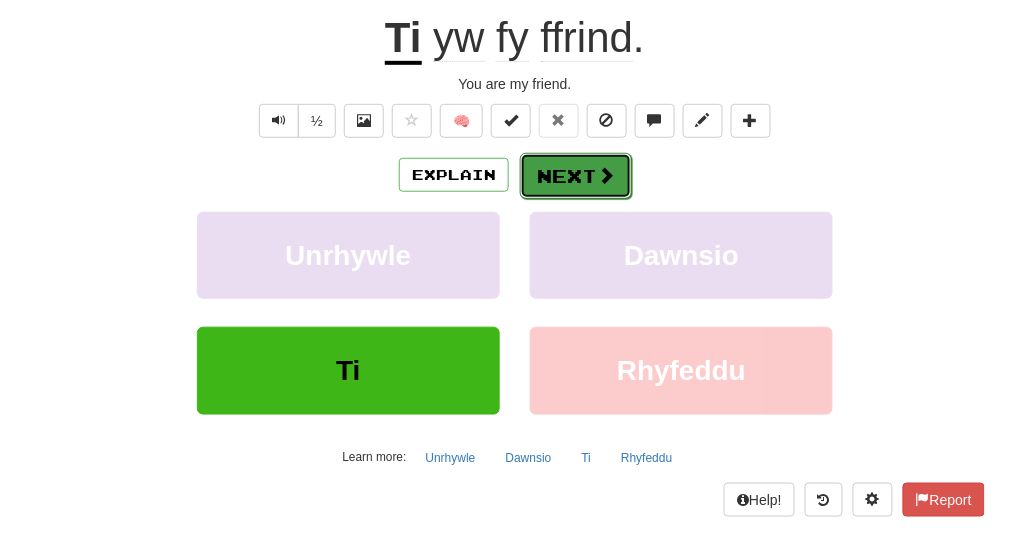 click on "Next" at bounding box center (576, 176) 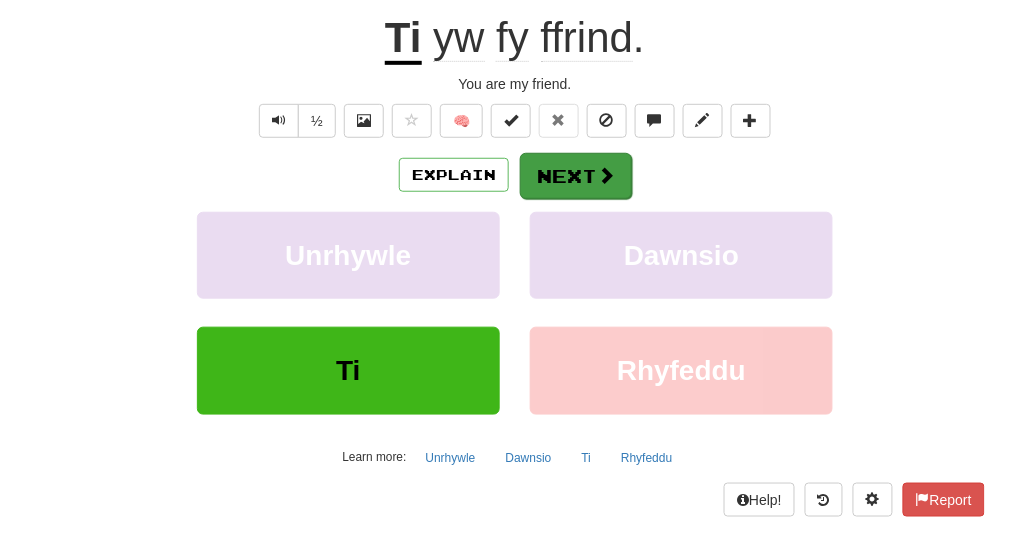 scroll, scrollTop: 186, scrollLeft: 0, axis: vertical 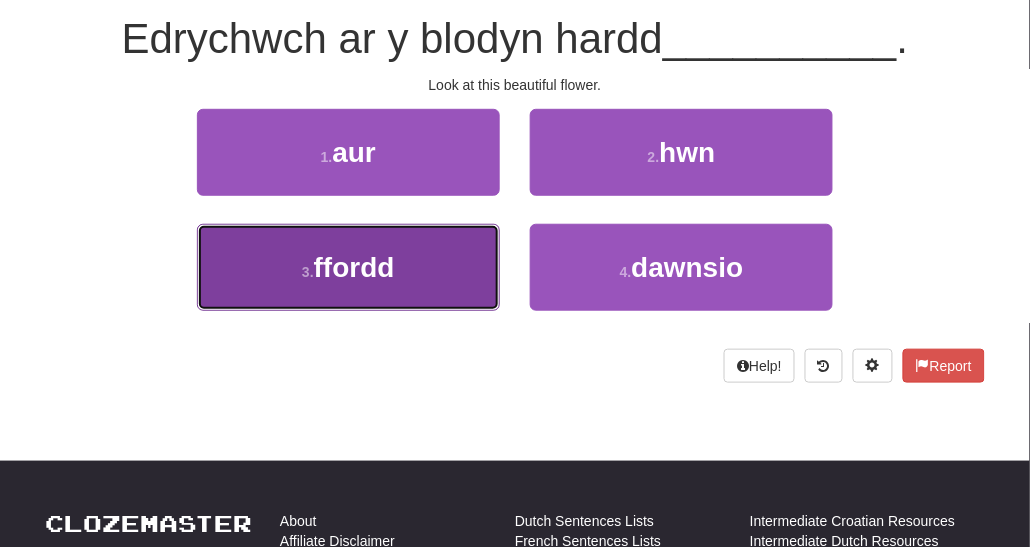 click on "ffordd" at bounding box center [354, 267] 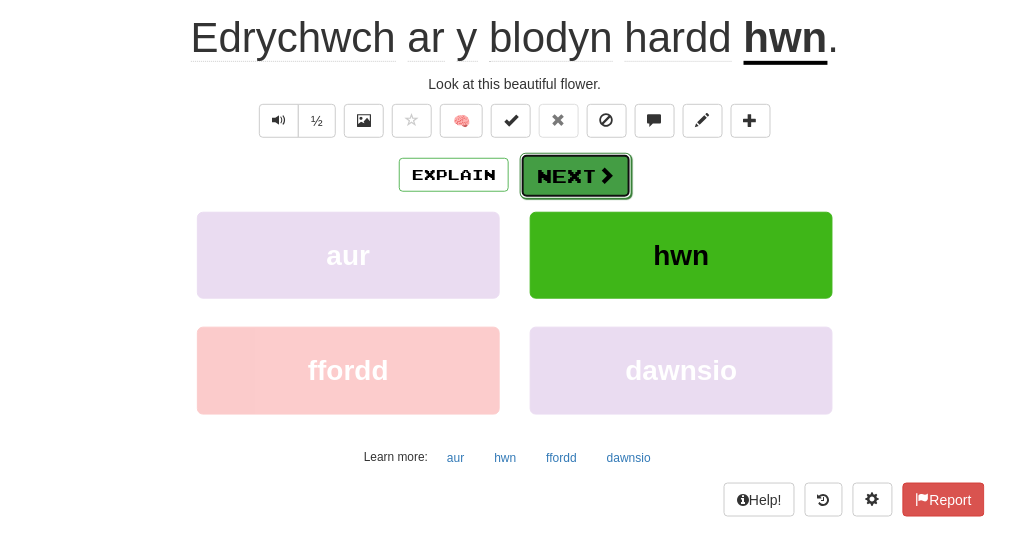 click at bounding box center [606, 175] 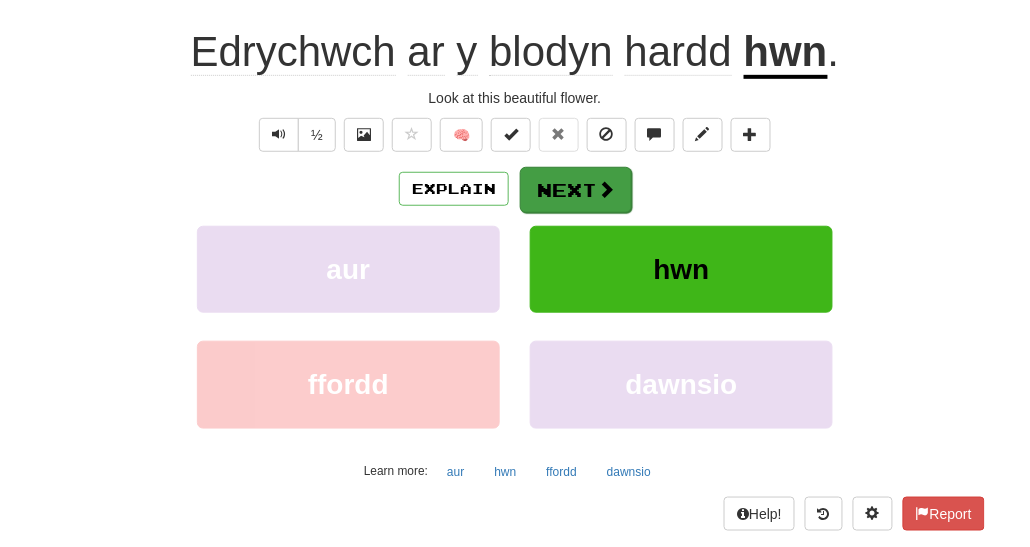 scroll, scrollTop: 200, scrollLeft: 0, axis: vertical 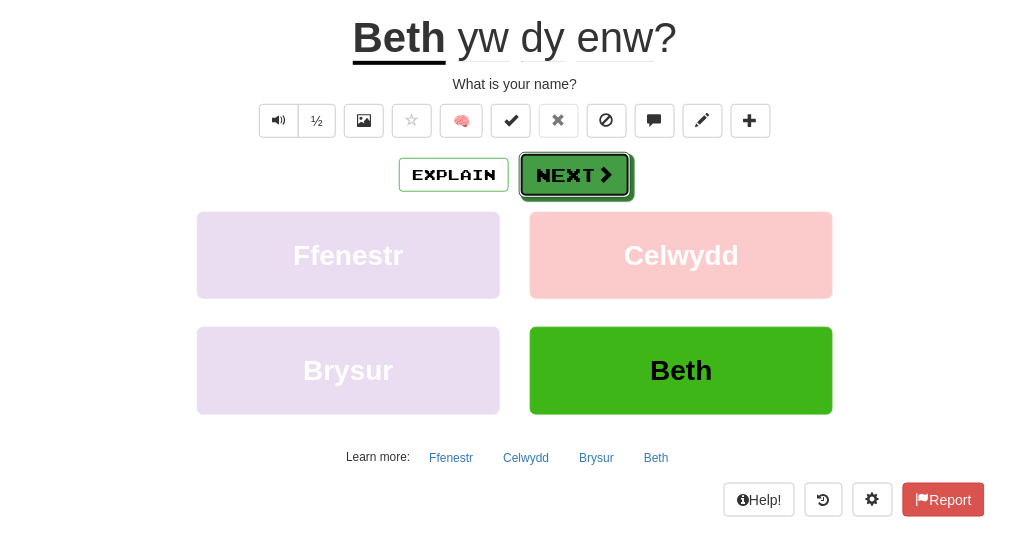 click at bounding box center (605, 174) 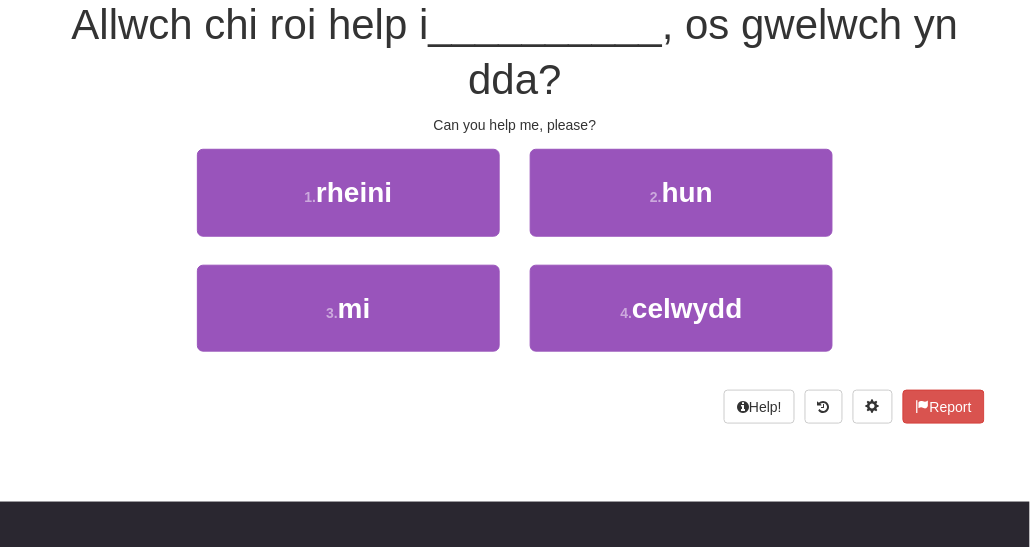 scroll, scrollTop: 186, scrollLeft: 0, axis: vertical 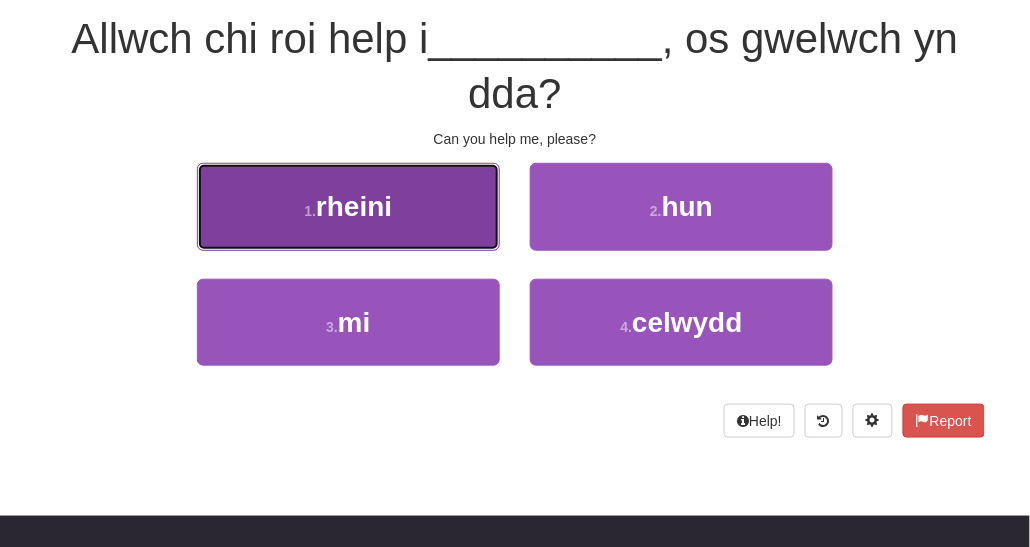 click on "1 .  rheini" at bounding box center (348, 206) 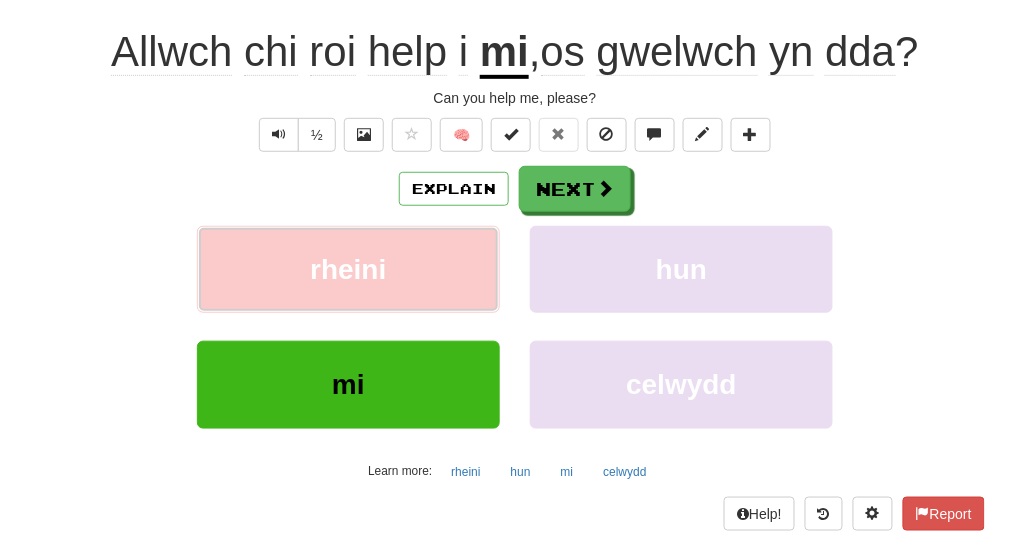 scroll, scrollTop: 200, scrollLeft: 0, axis: vertical 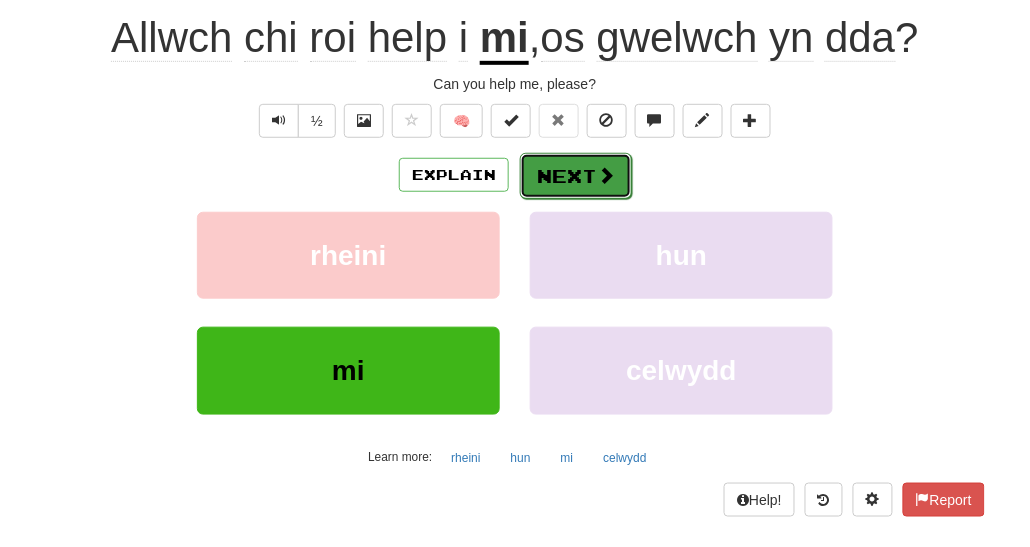 click on "Next" at bounding box center (576, 176) 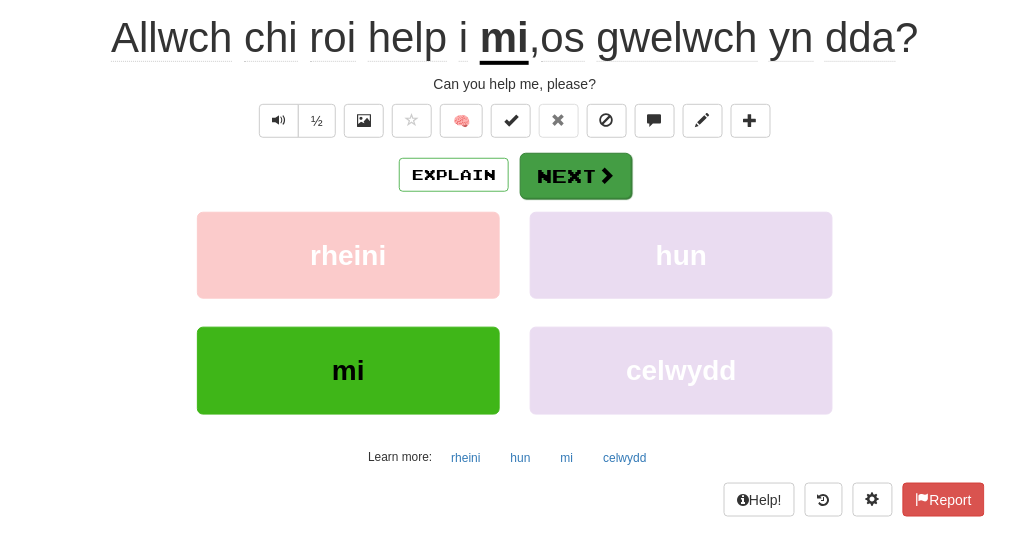 scroll, scrollTop: 186, scrollLeft: 0, axis: vertical 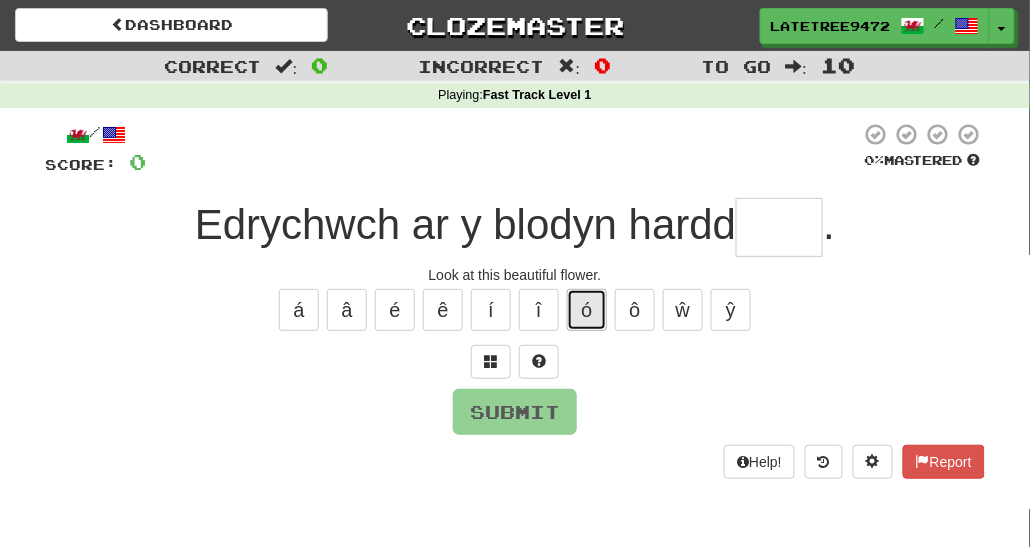 click on "ó" at bounding box center [587, 310] 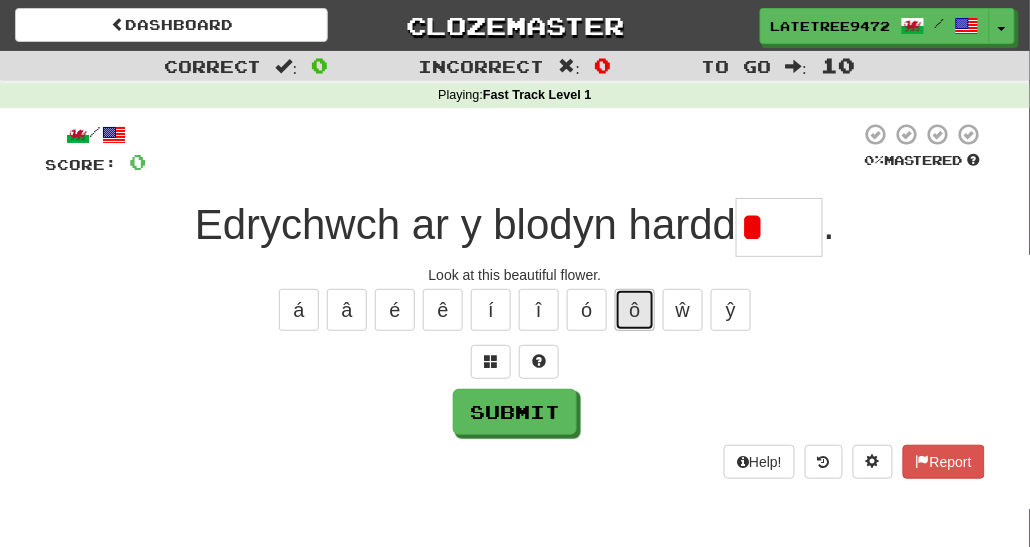 click on "ô" at bounding box center [635, 310] 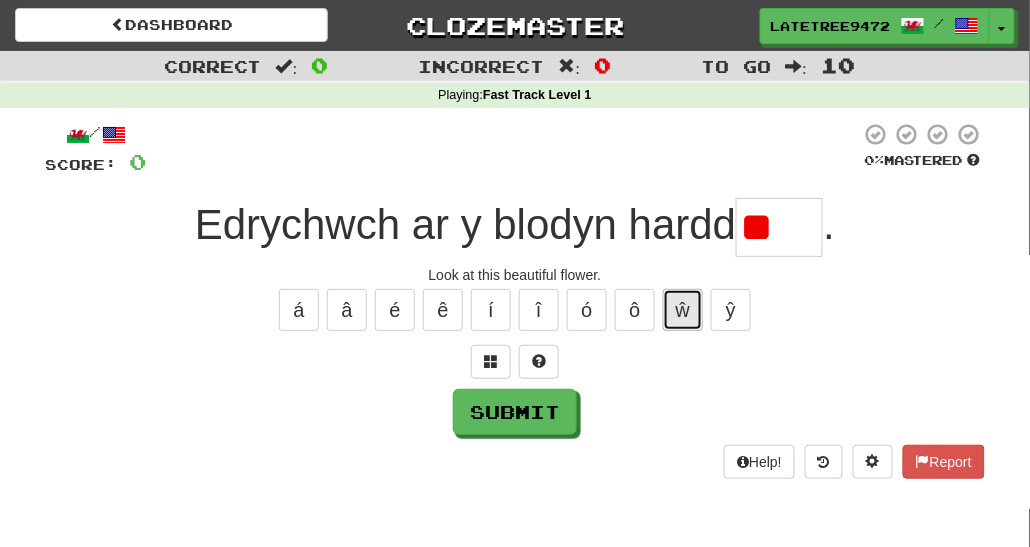 click on "ŵ" at bounding box center [683, 310] 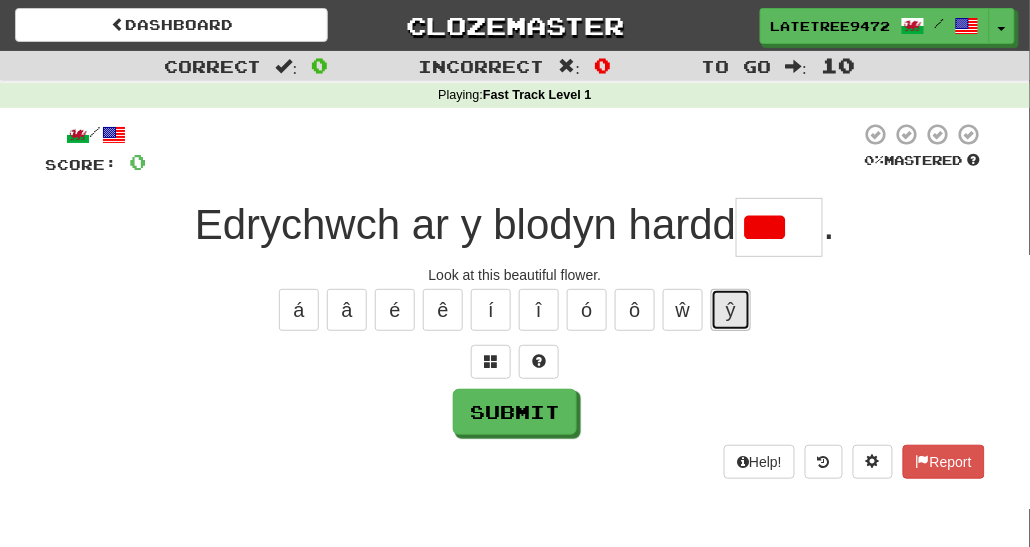 click on "ŷ" at bounding box center [731, 310] 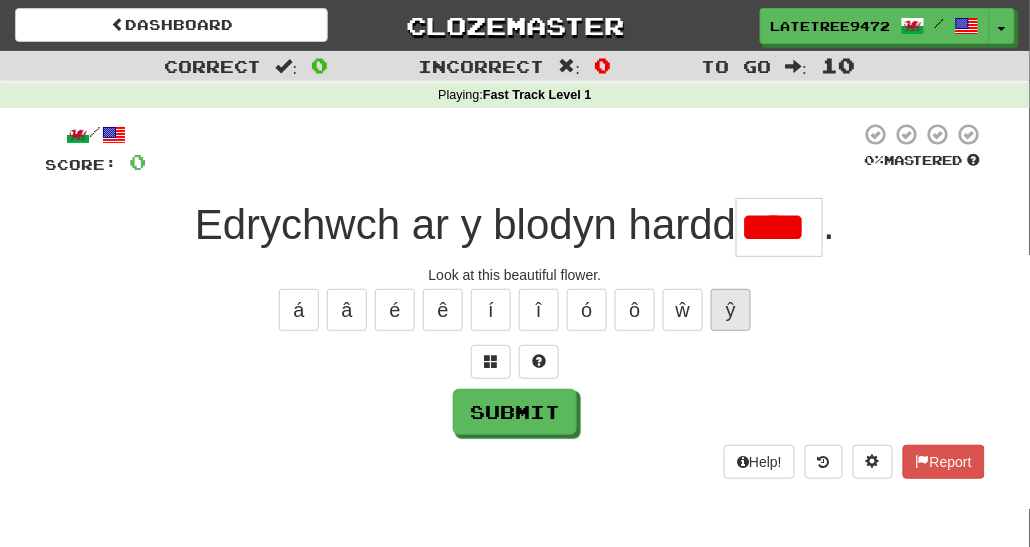 scroll, scrollTop: 0, scrollLeft: 18, axis: horizontal 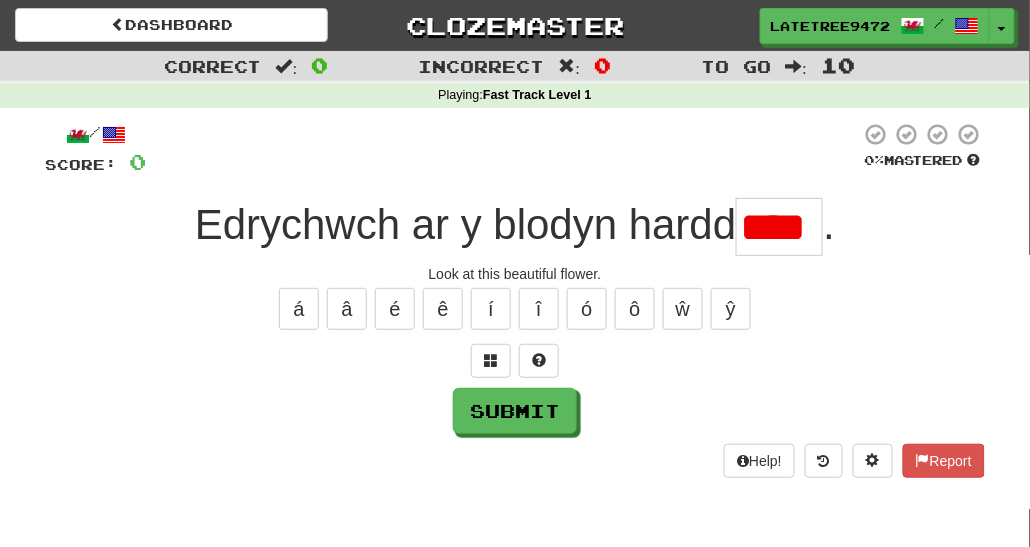click on "á â é ê í î ó ô ŵ ŷ" at bounding box center [515, 309] 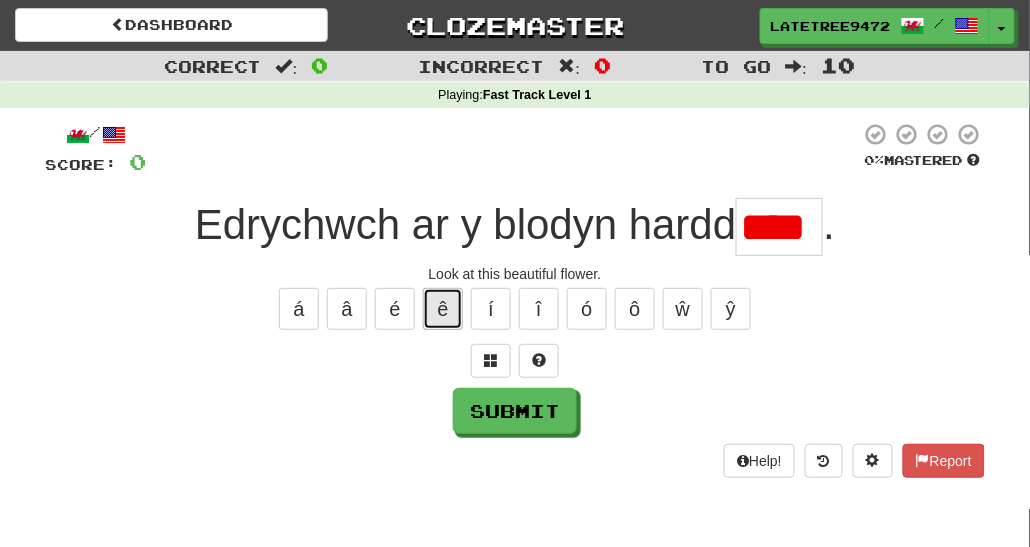 click on "ê" at bounding box center (443, 309) 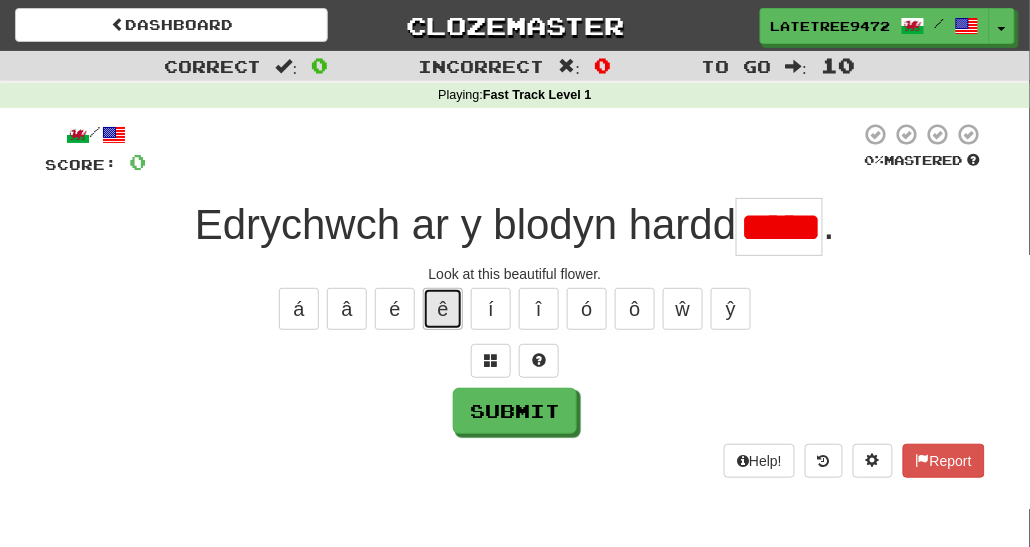 click on "ê" at bounding box center (443, 309) 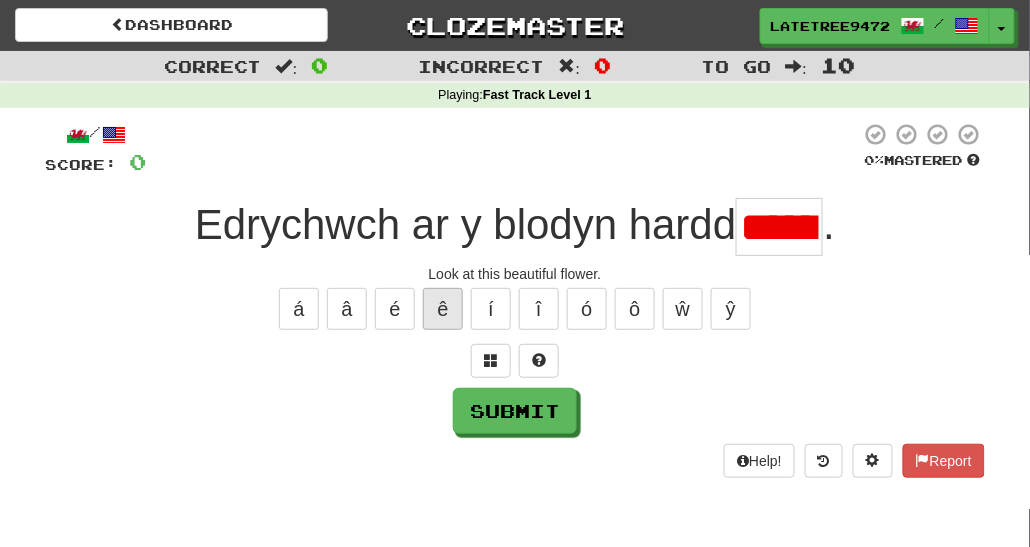 scroll, scrollTop: 0, scrollLeft: 64, axis: horizontal 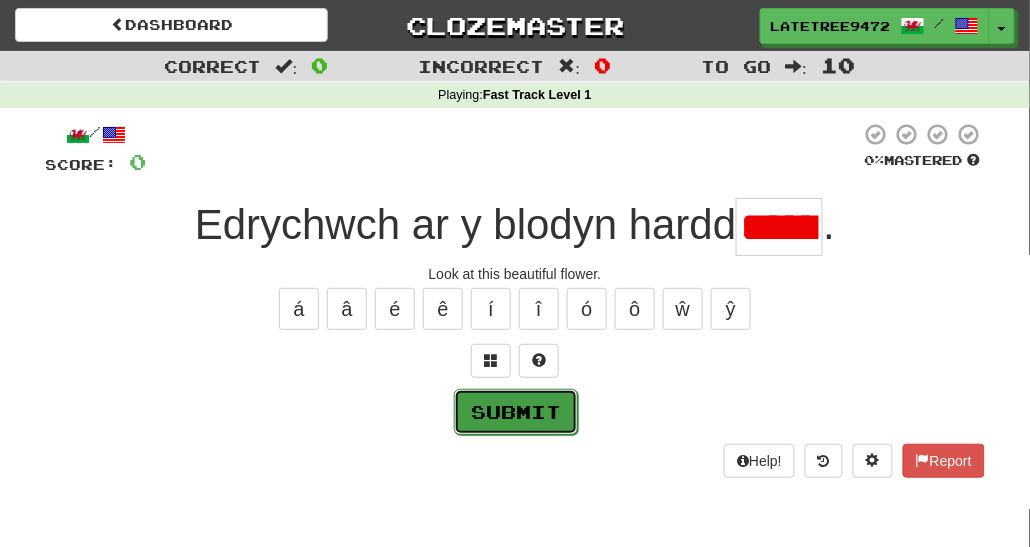 click on "Submit" at bounding box center [516, 412] 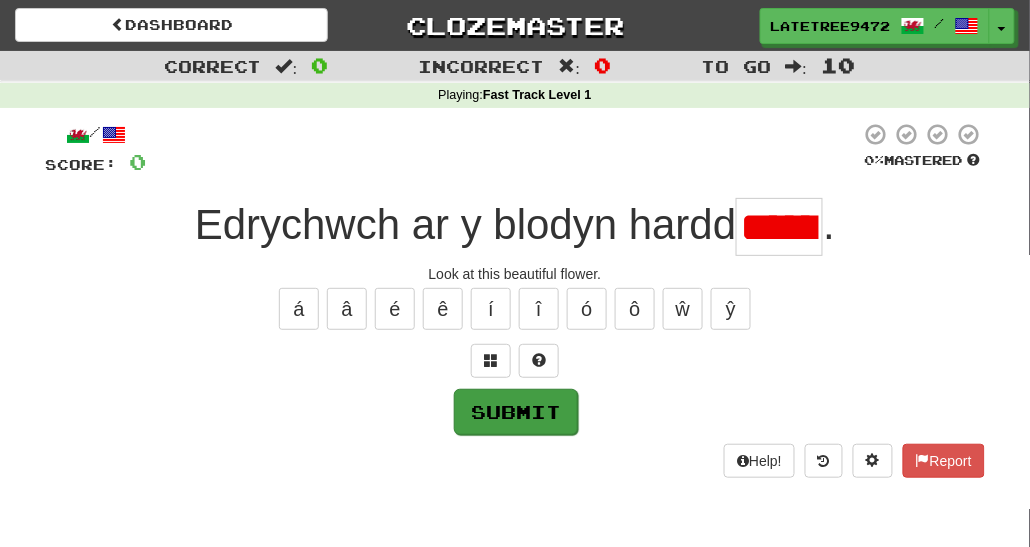 type on "***" 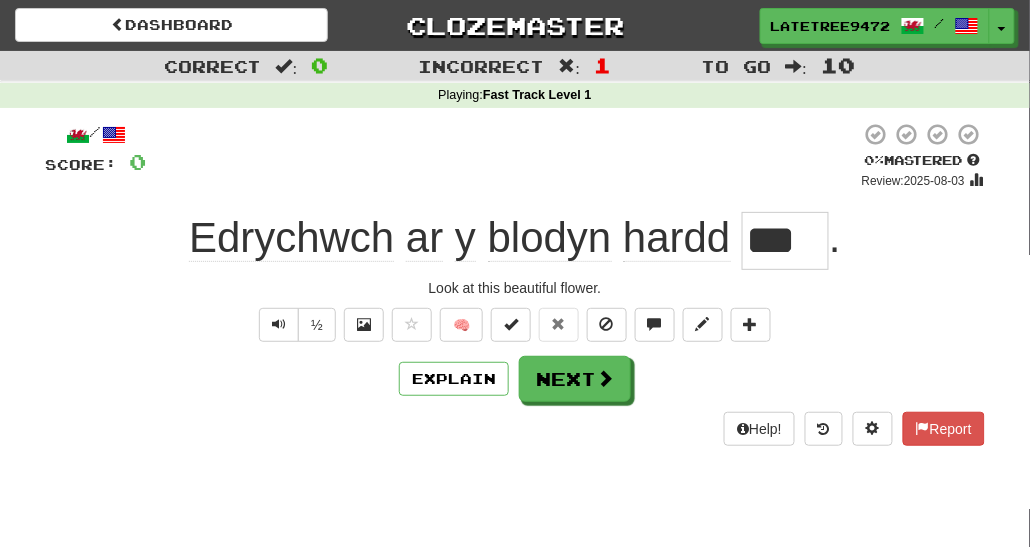 drag, startPoint x: 20, startPoint y: 3, endPoint x: 877, endPoint y: 313, distance: 911.3446 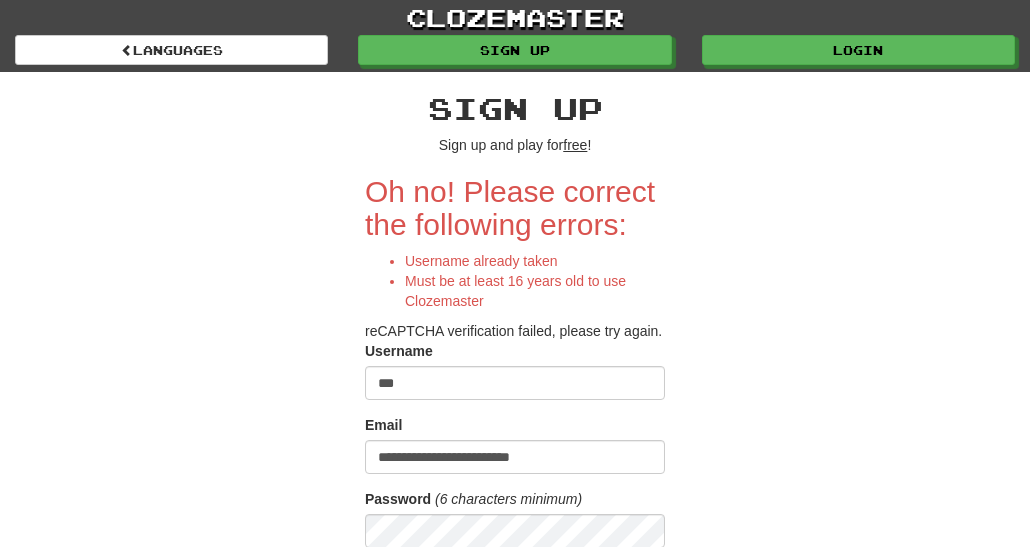 scroll, scrollTop: 108, scrollLeft: 0, axis: vertical 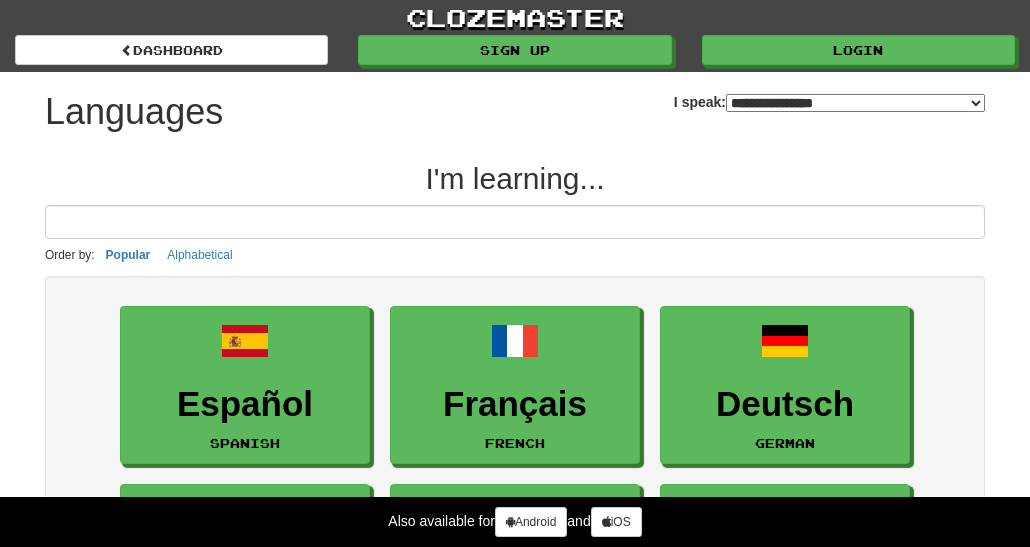 select on "*******" 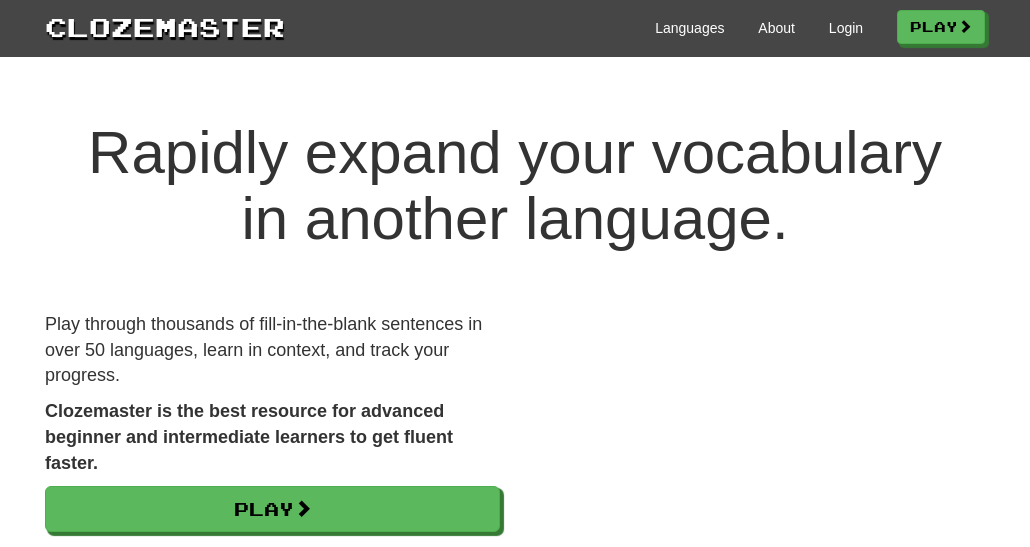 scroll, scrollTop: 200, scrollLeft: 0, axis: vertical 